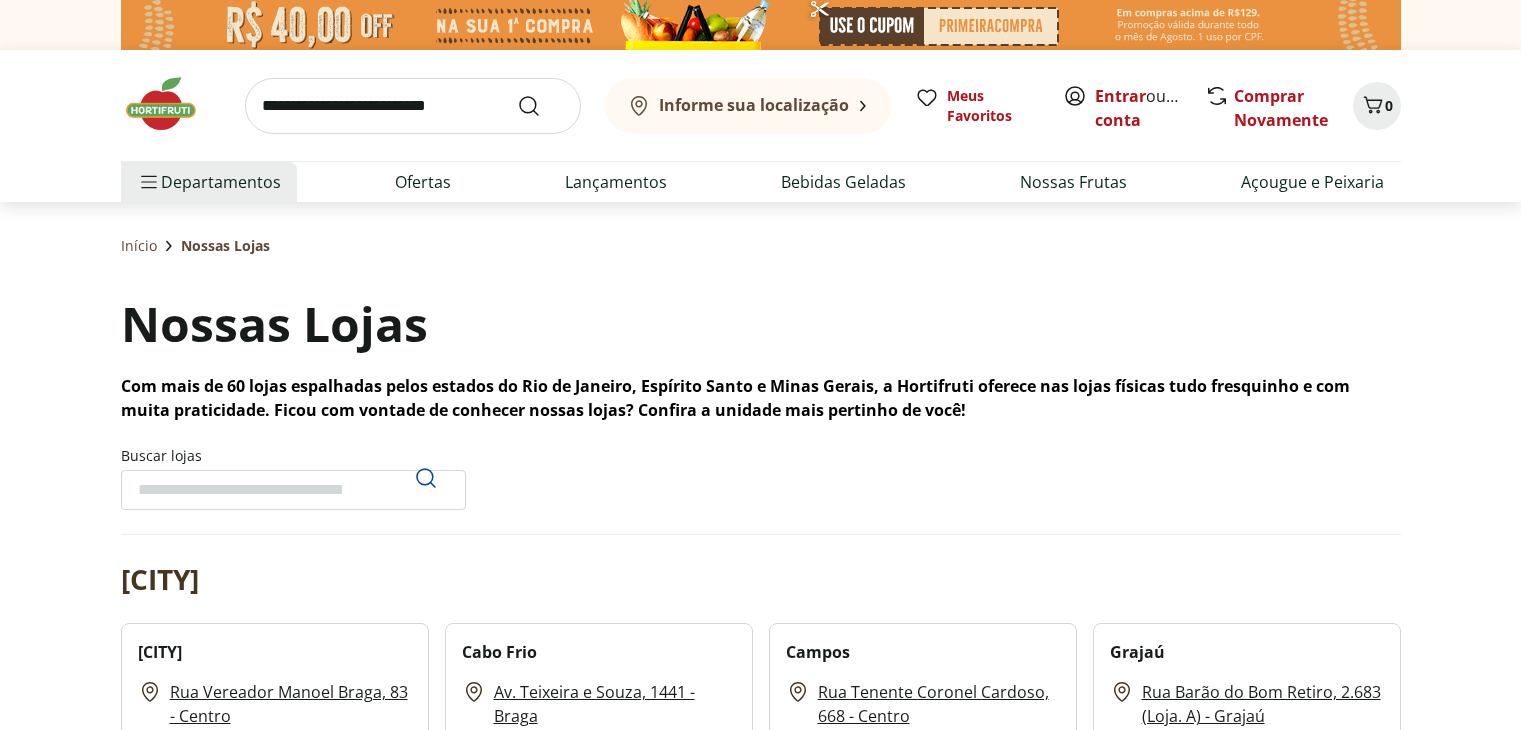 scroll, scrollTop: 0, scrollLeft: 0, axis: both 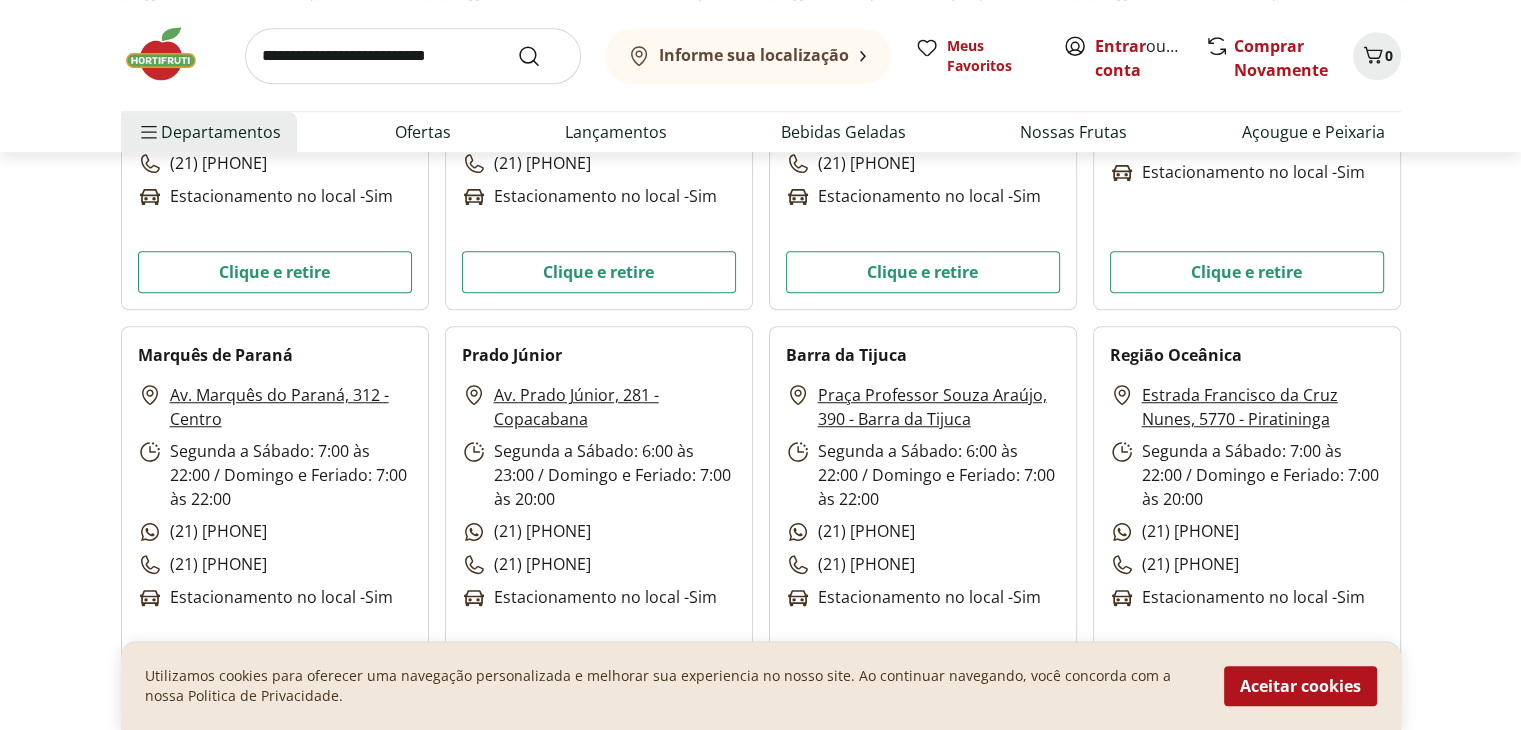 click on "Av. Marquês do Paraná, 312 - Centro" at bounding box center (291, 407) 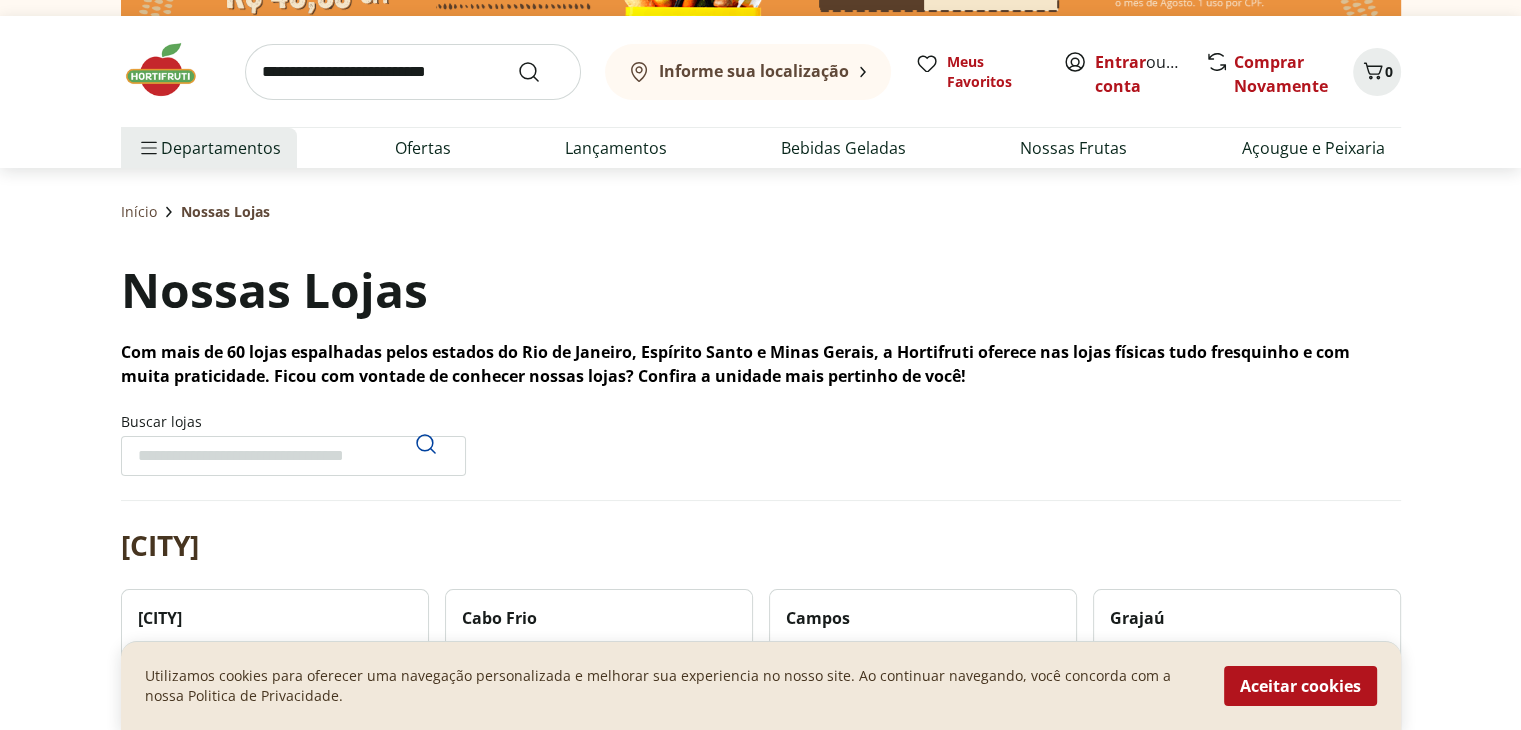 scroll, scrollTop: 0, scrollLeft: 0, axis: both 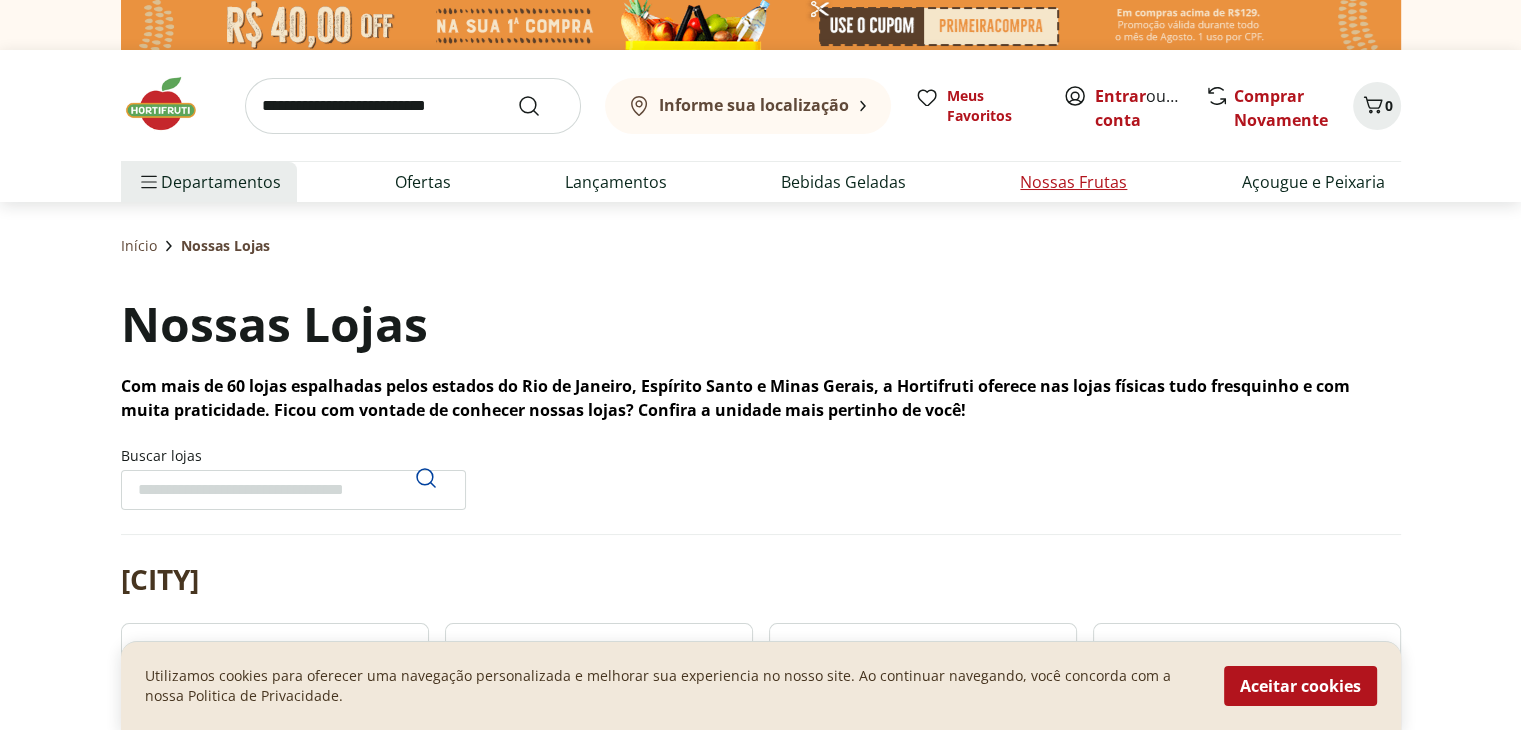 click on "Nossas Frutas" at bounding box center [1073, 182] 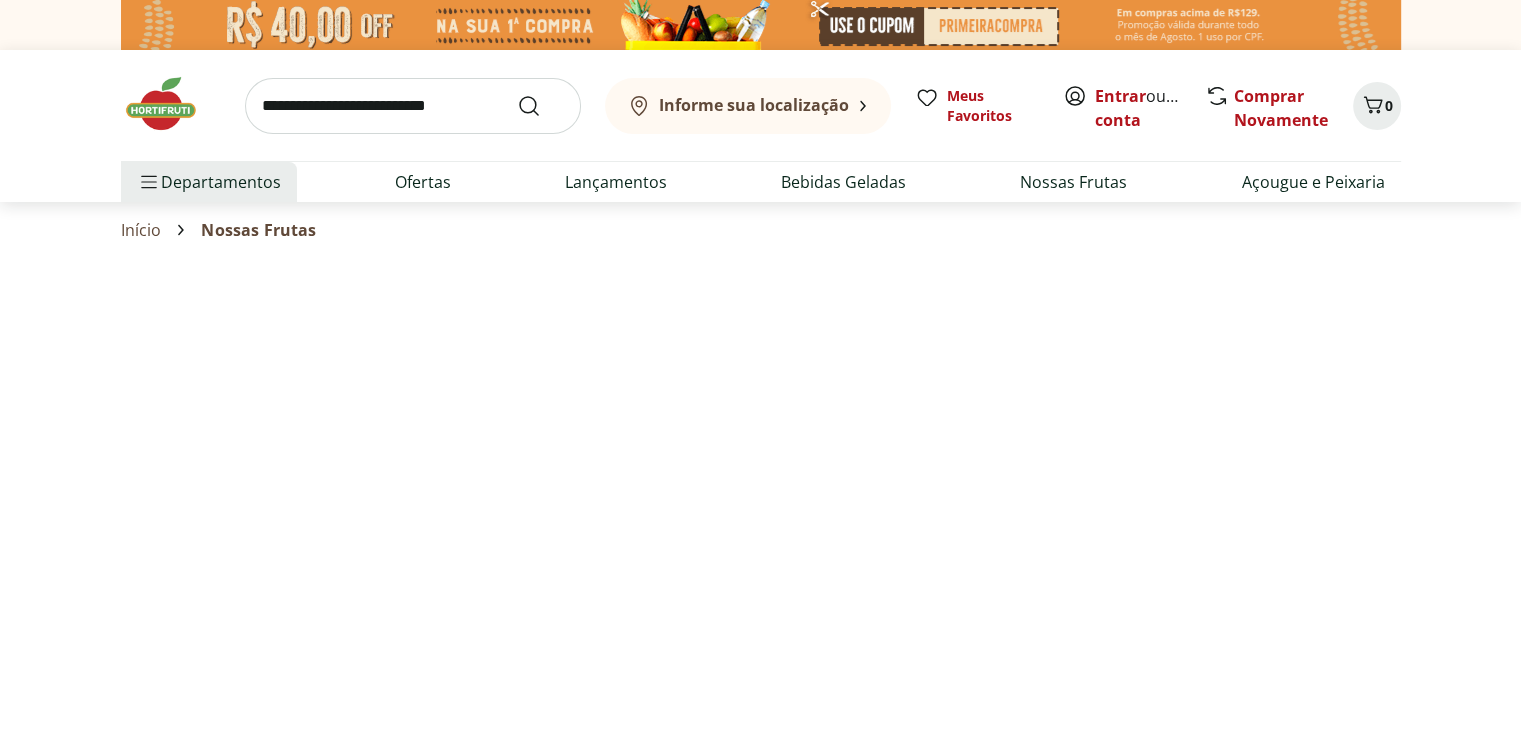 select on "**********" 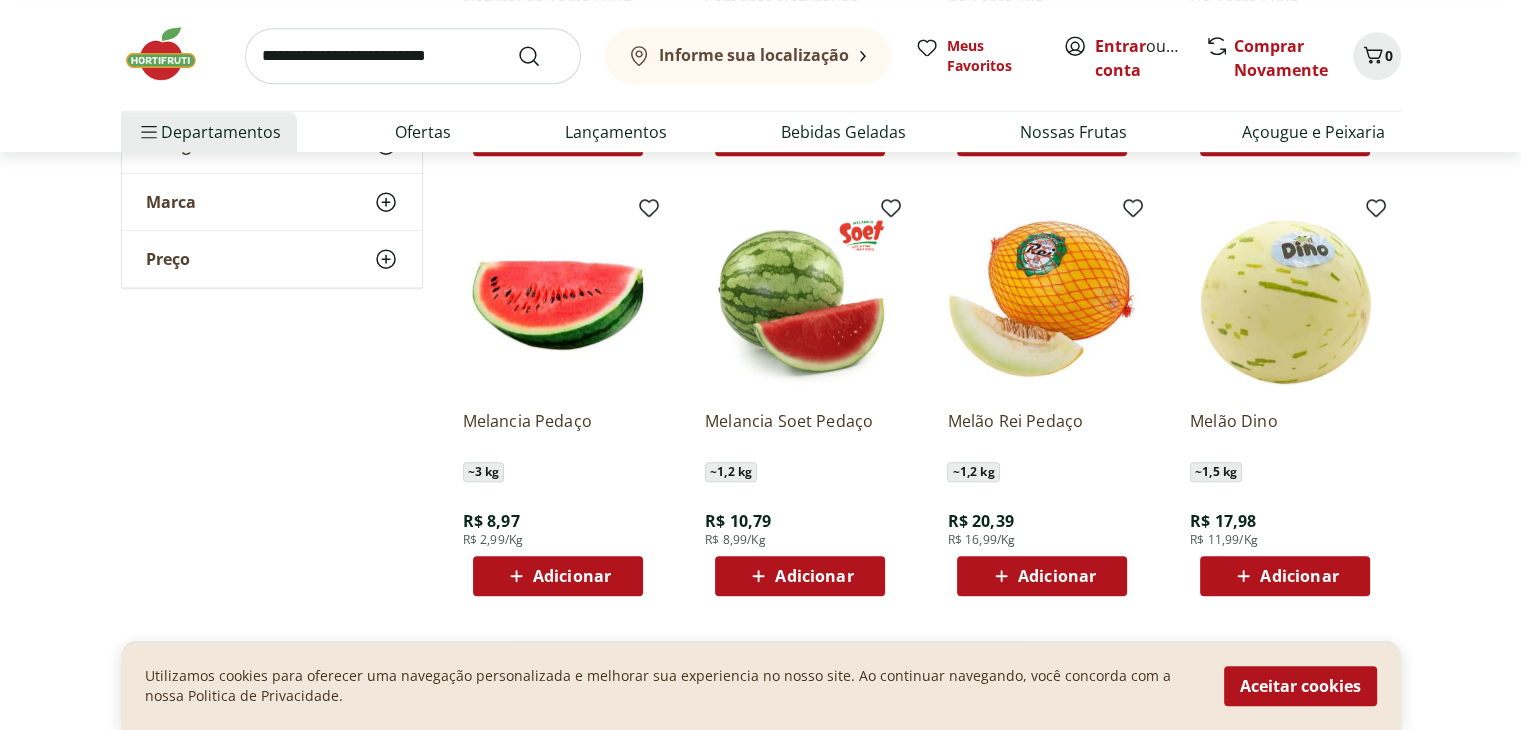 scroll, scrollTop: 1300, scrollLeft: 0, axis: vertical 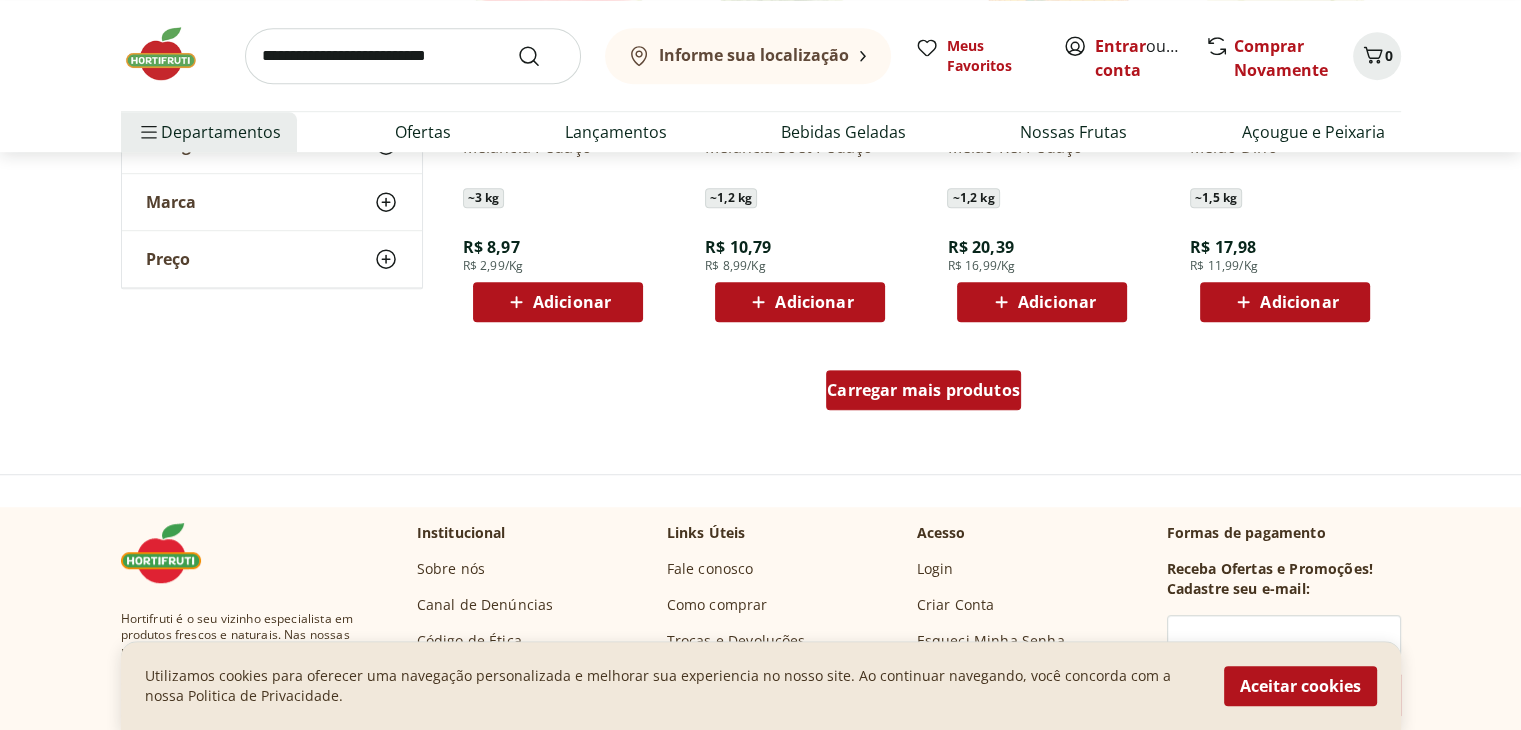 click on "Carregar mais produtos" at bounding box center (923, 390) 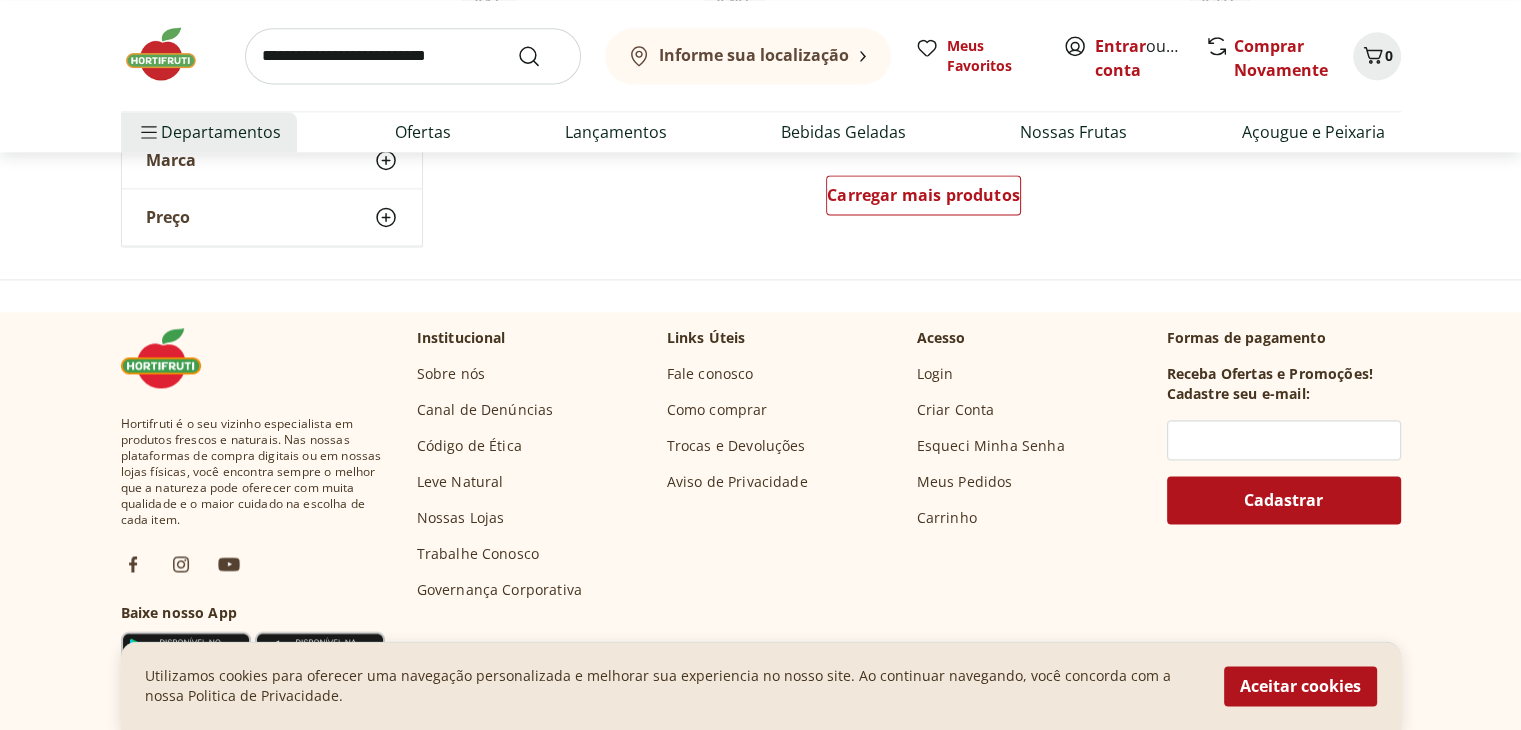 scroll, scrollTop: 2800, scrollLeft: 0, axis: vertical 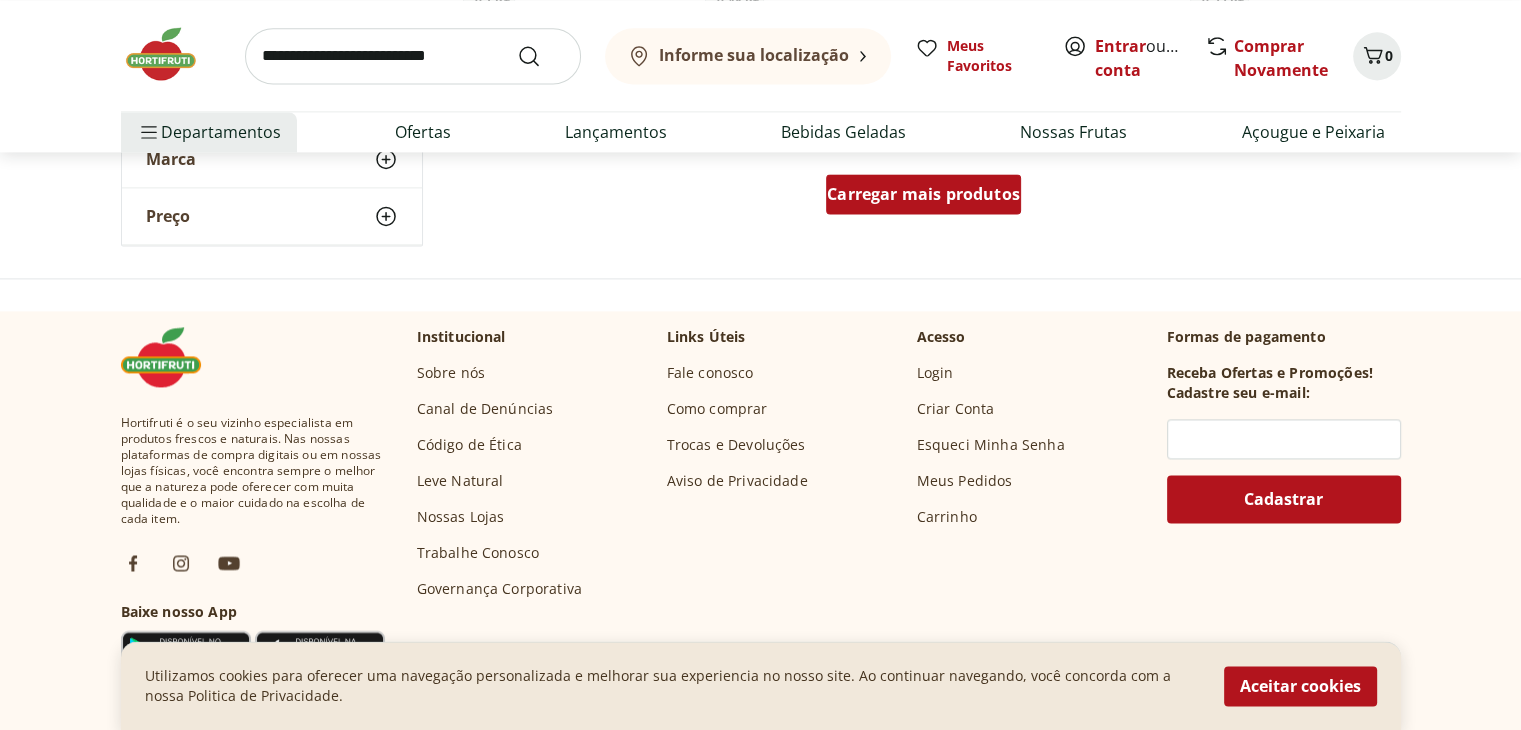 click on "Carregar mais produtos" at bounding box center [923, 194] 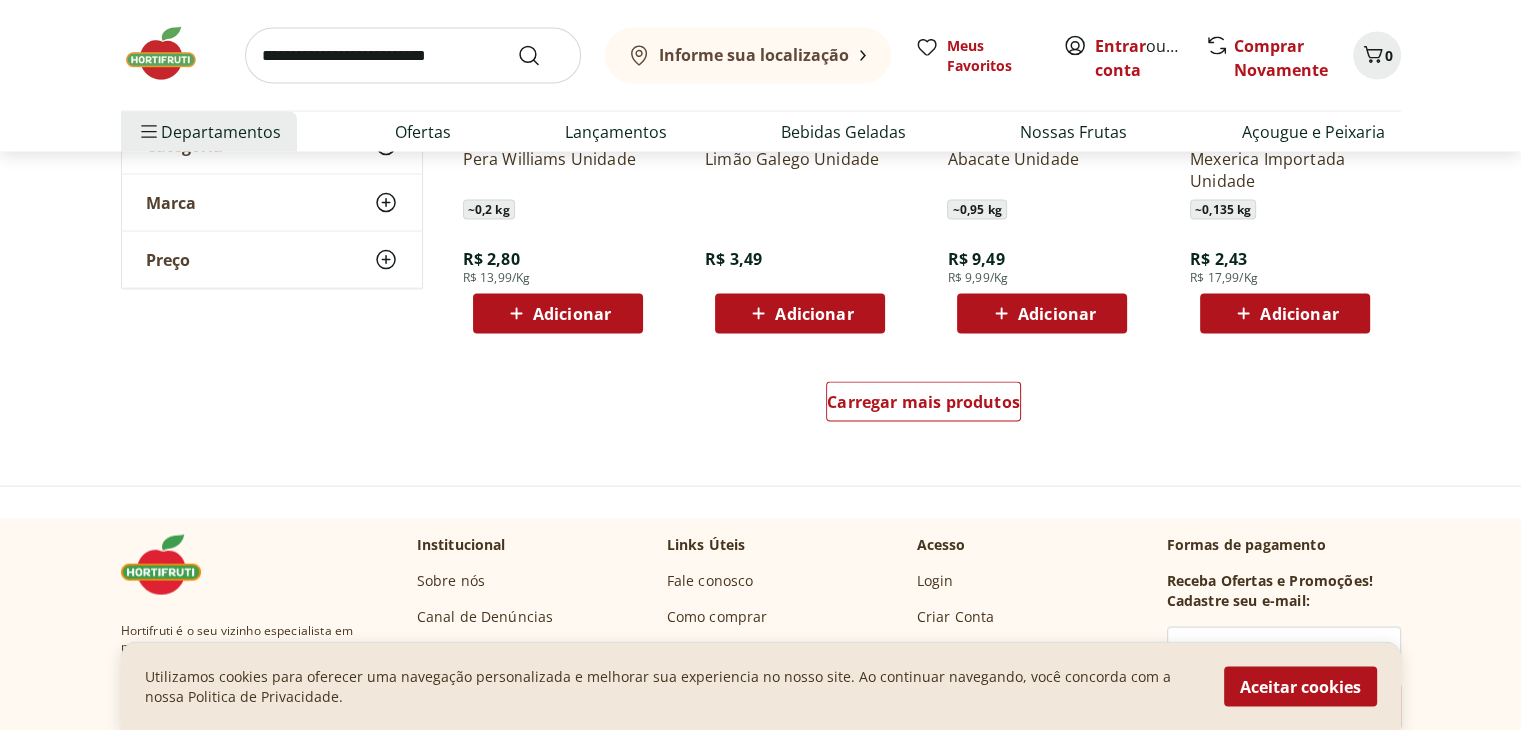 scroll, scrollTop: 3900, scrollLeft: 0, axis: vertical 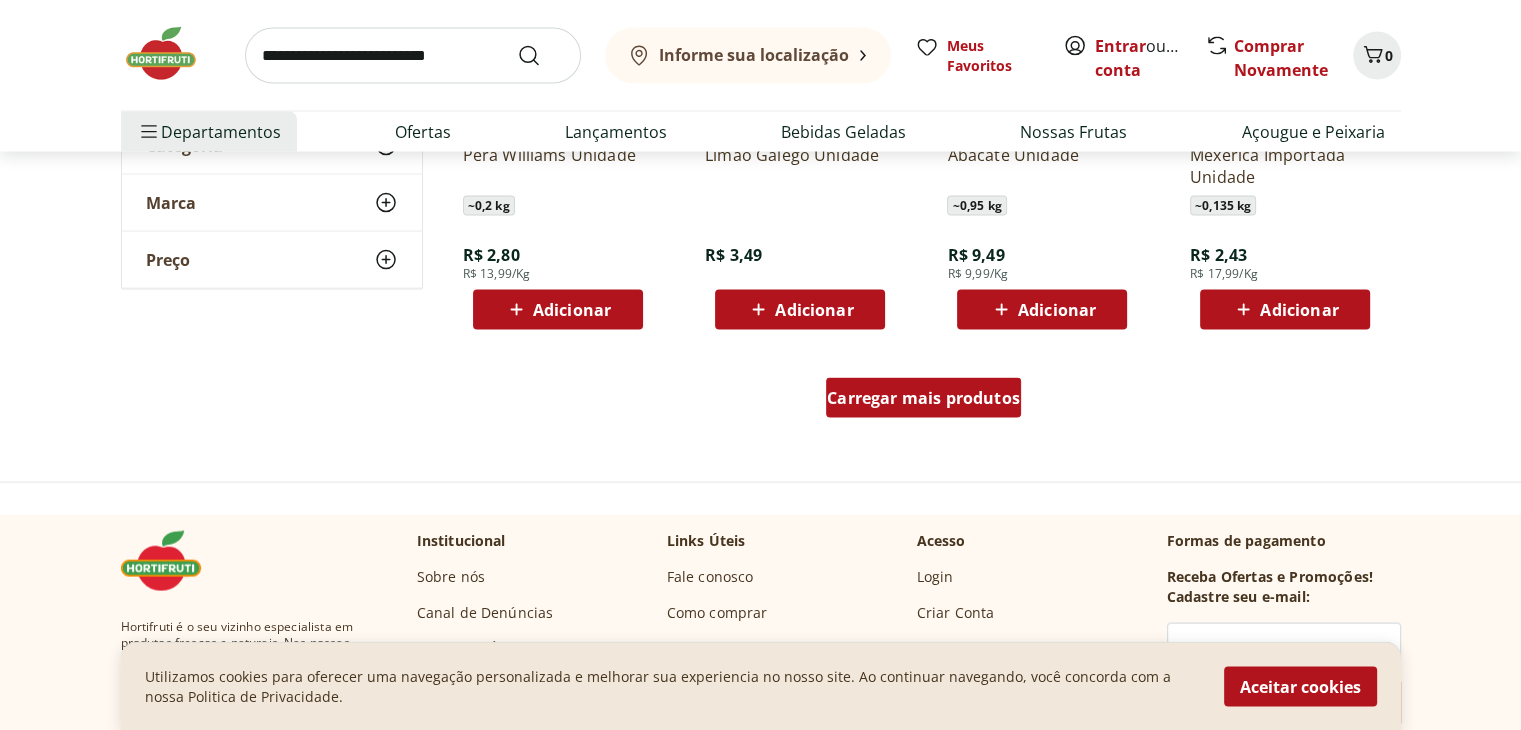 click on "Carregar mais produtos" at bounding box center (923, 398) 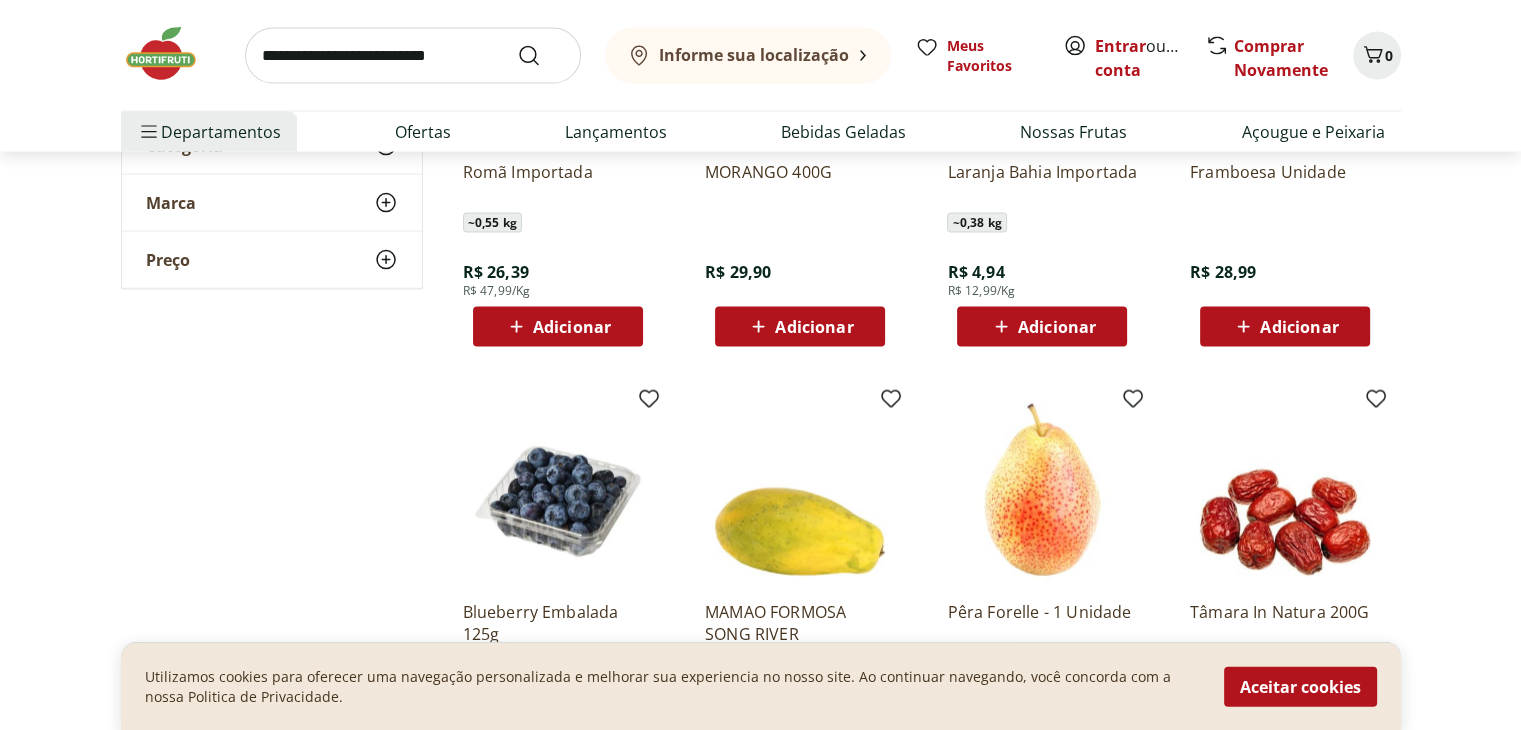 scroll, scrollTop: 4500, scrollLeft: 0, axis: vertical 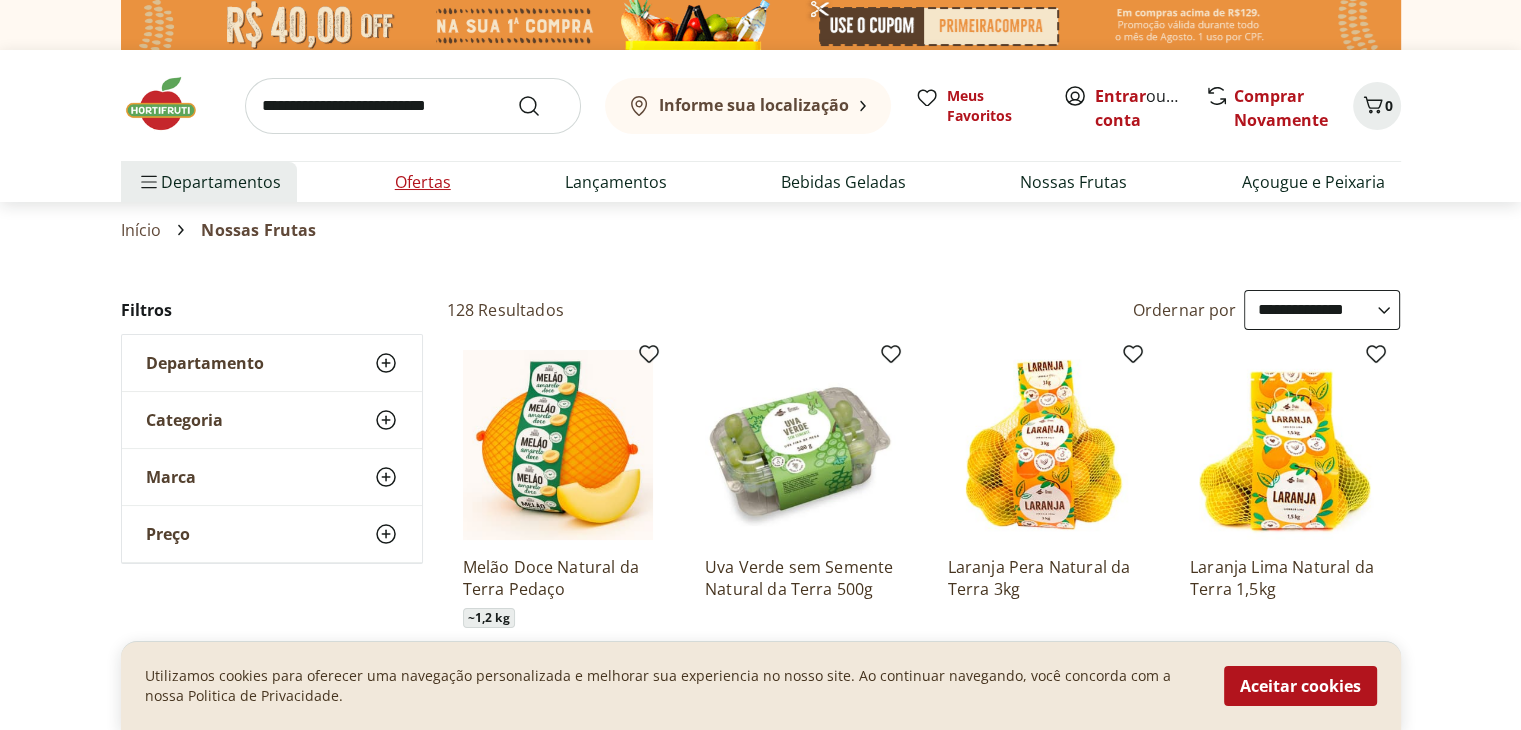 click on "Ofertas" at bounding box center (423, 182) 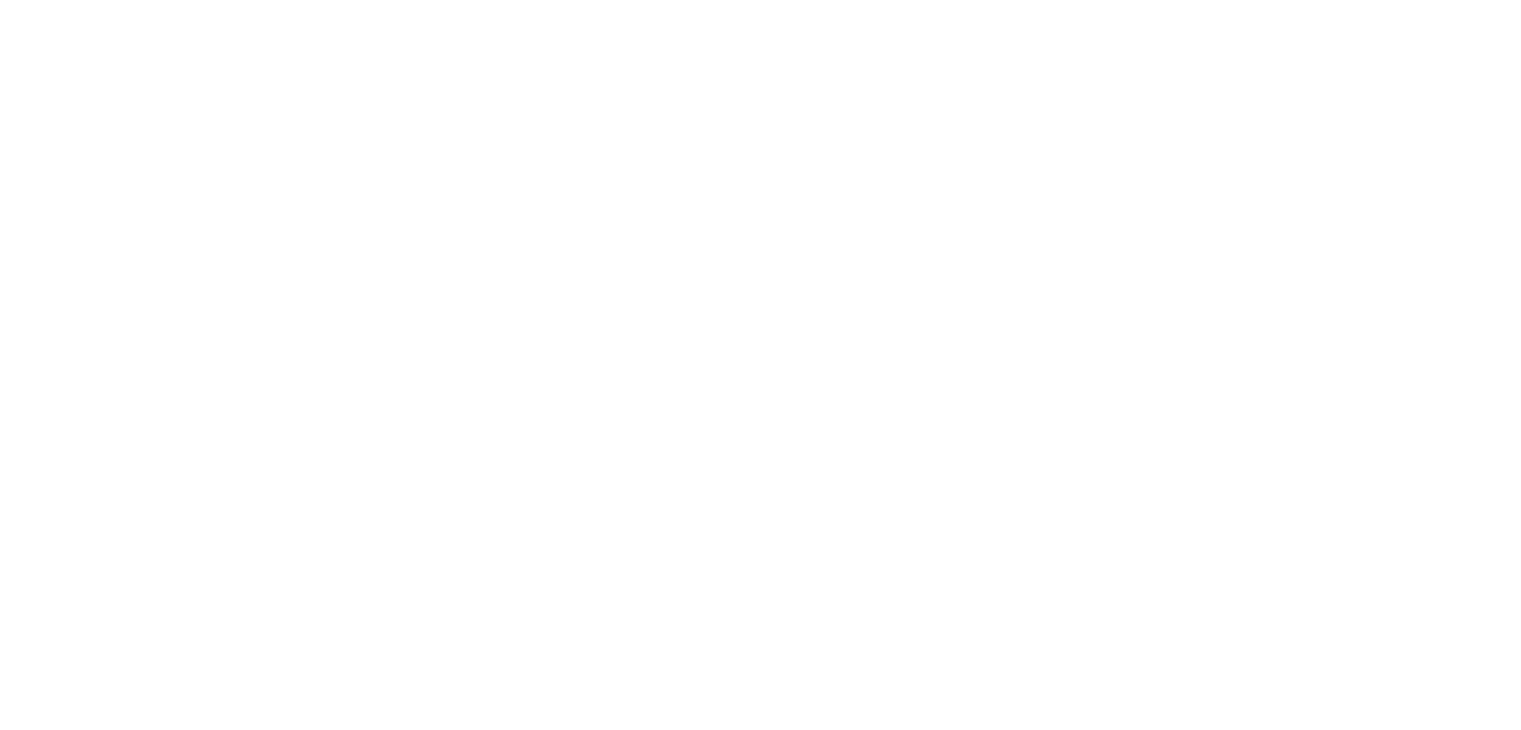 select on "**********" 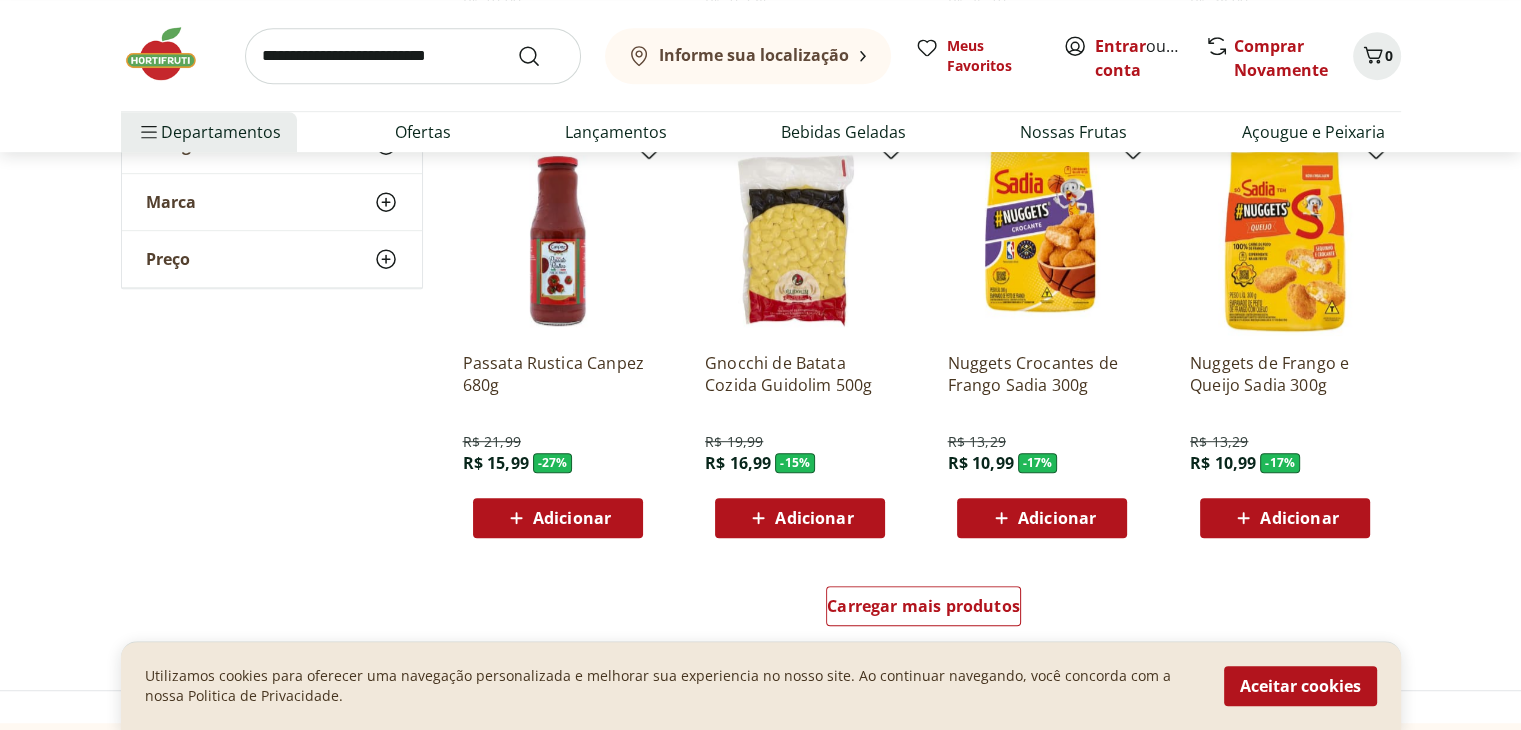 scroll, scrollTop: 1200, scrollLeft: 0, axis: vertical 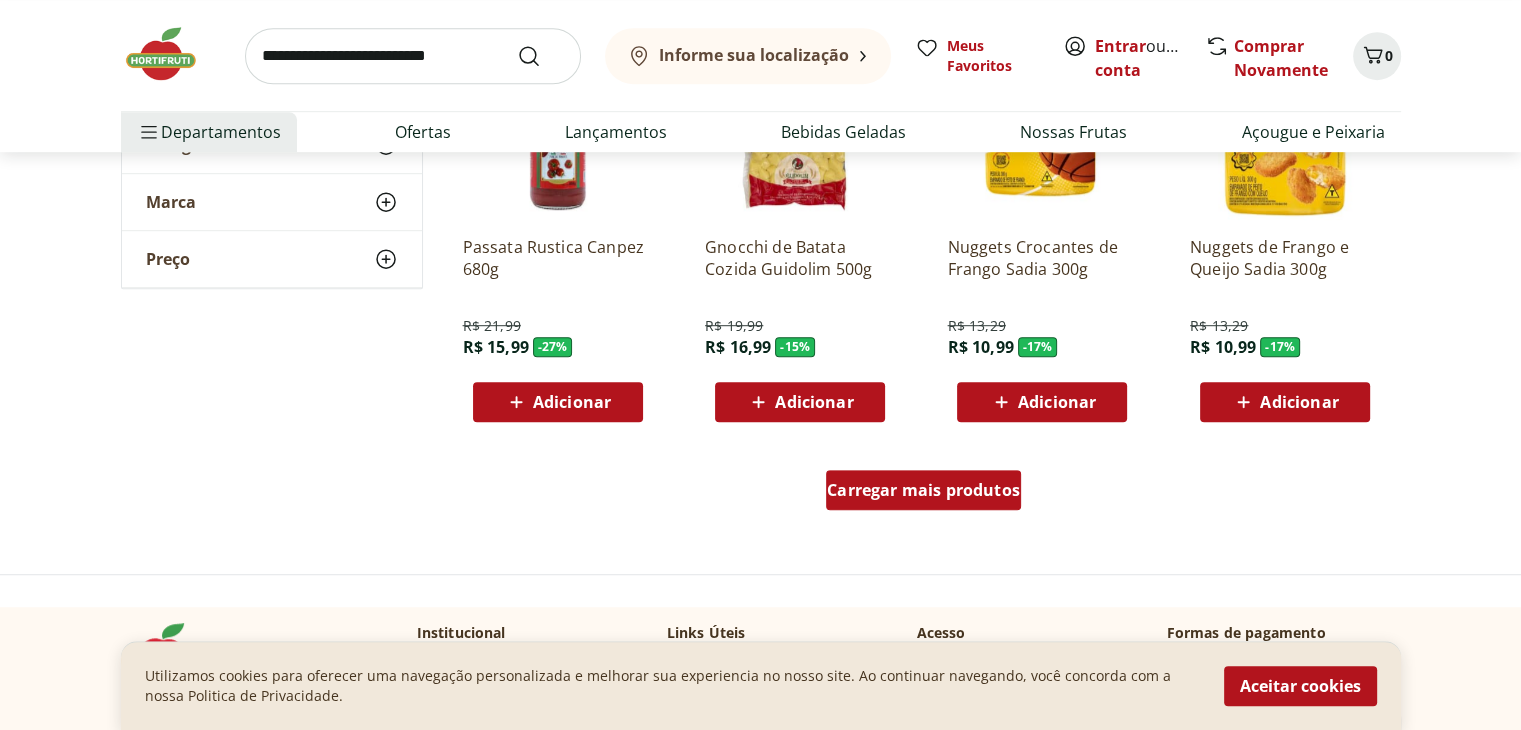 click on "Carregar mais produtos" at bounding box center (923, 490) 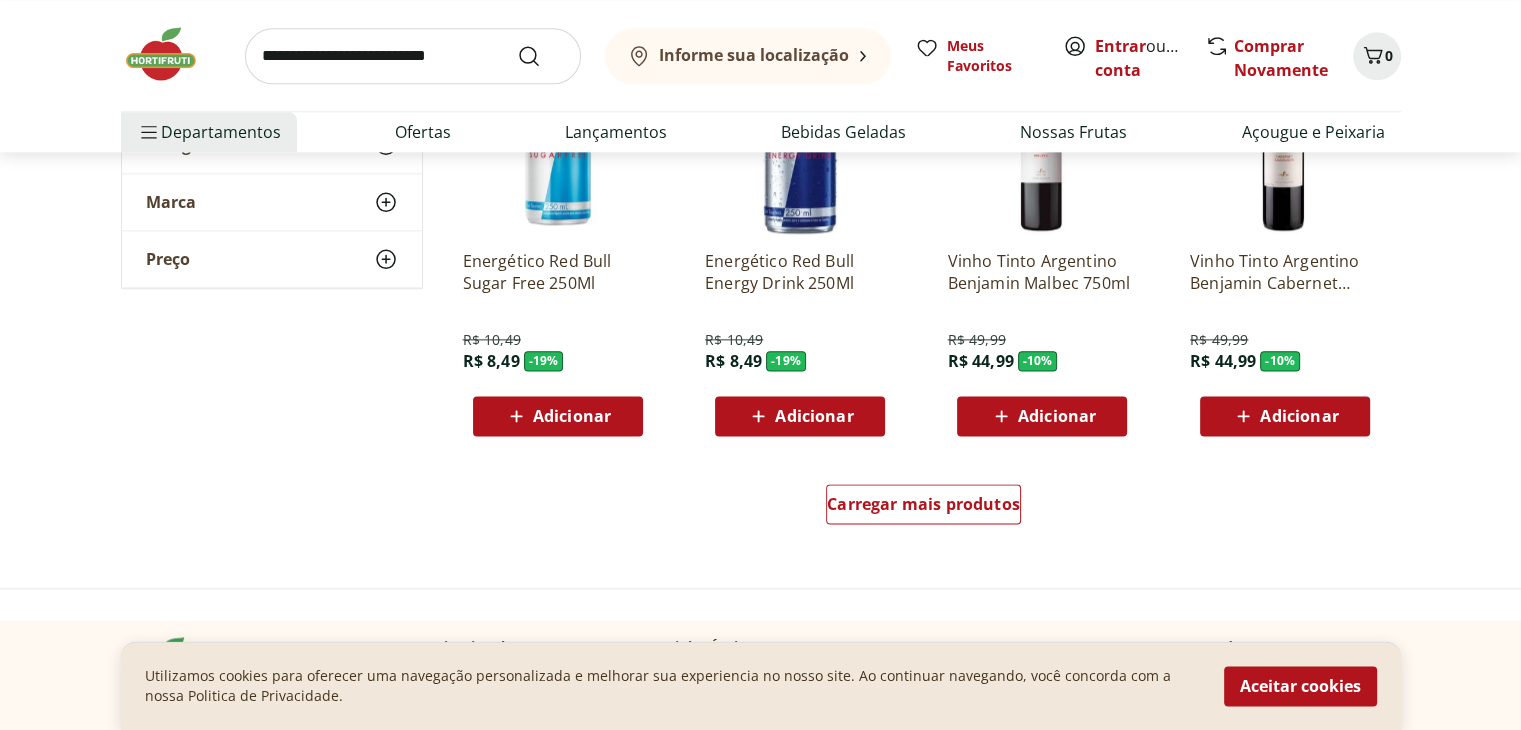 scroll, scrollTop: 2500, scrollLeft: 0, axis: vertical 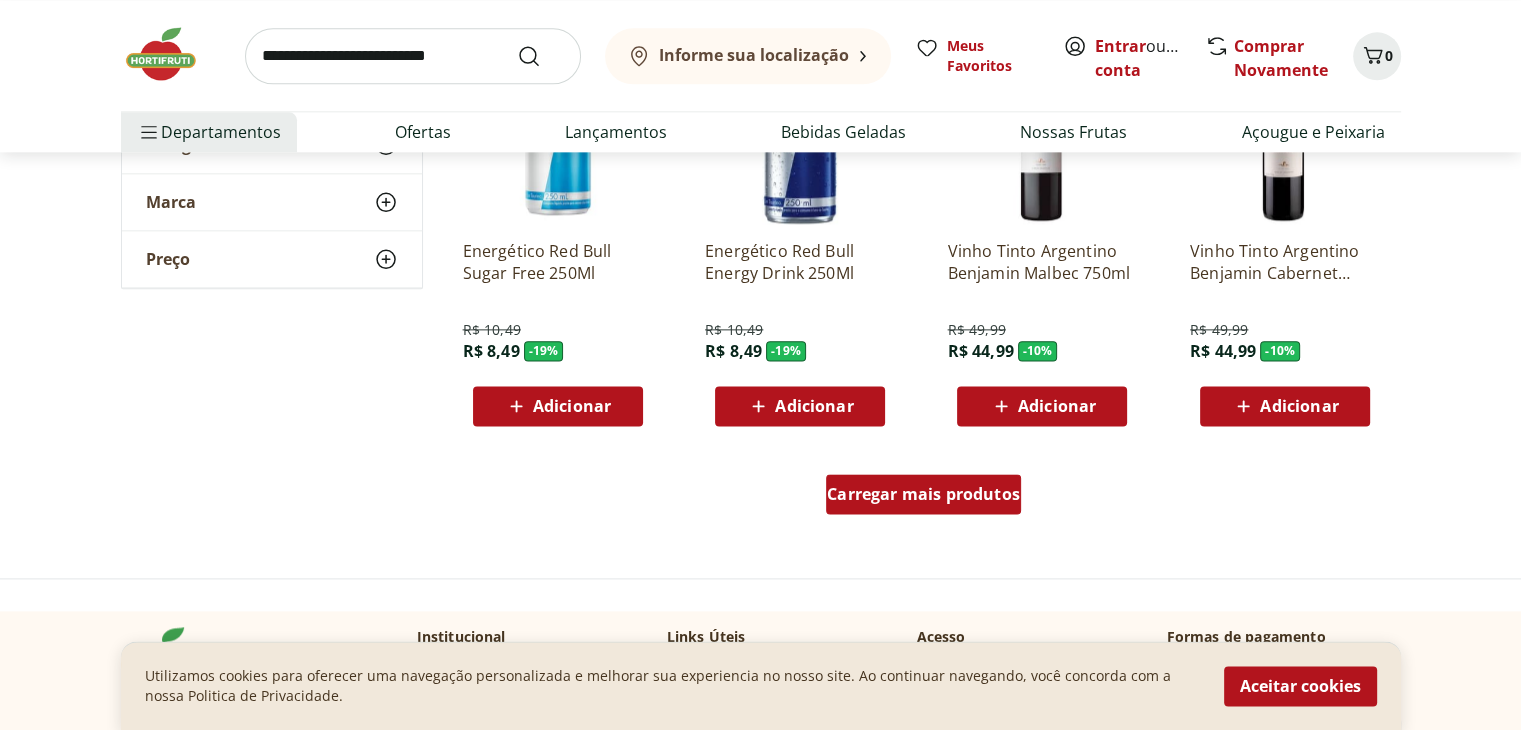 click on "Carregar mais produtos" at bounding box center [923, 494] 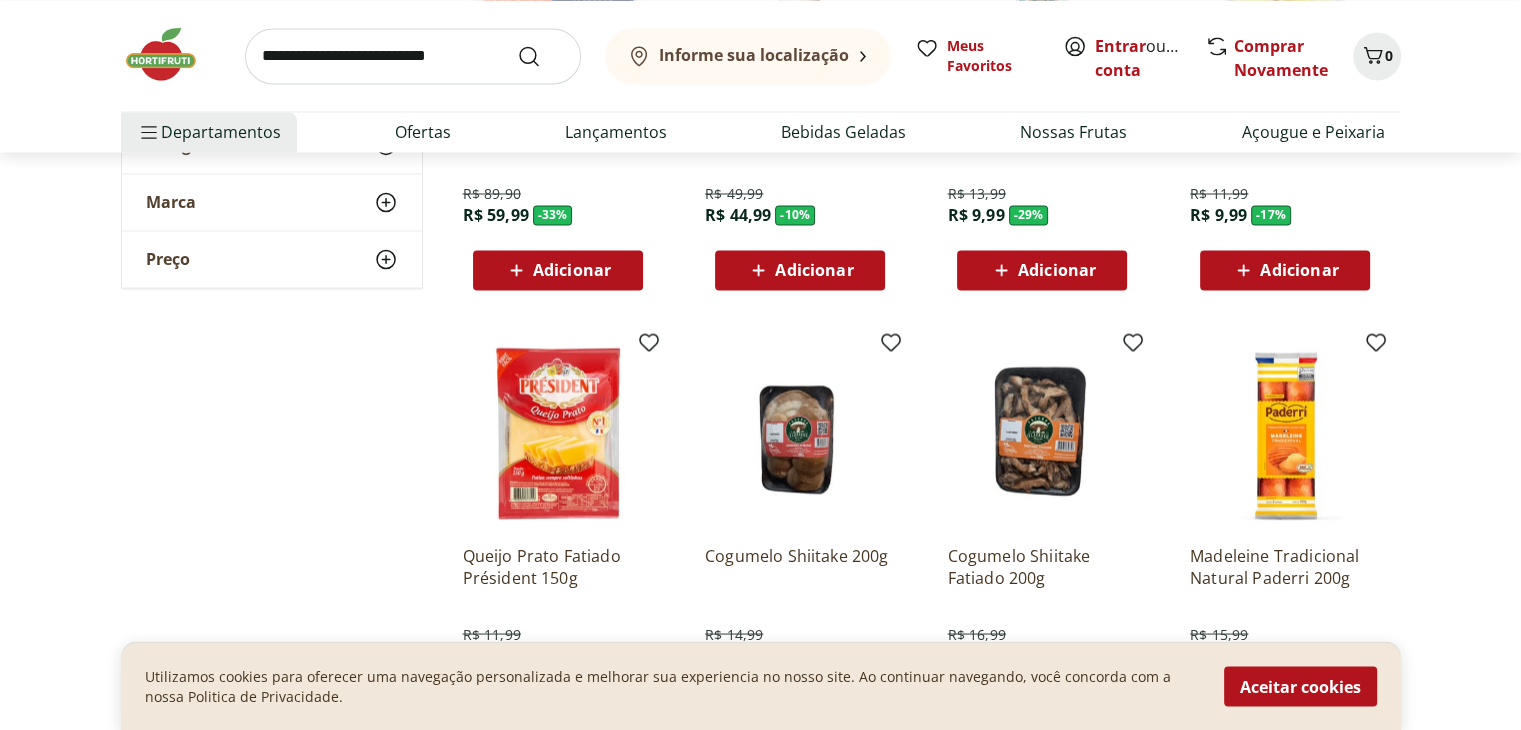 scroll, scrollTop: 3800, scrollLeft: 0, axis: vertical 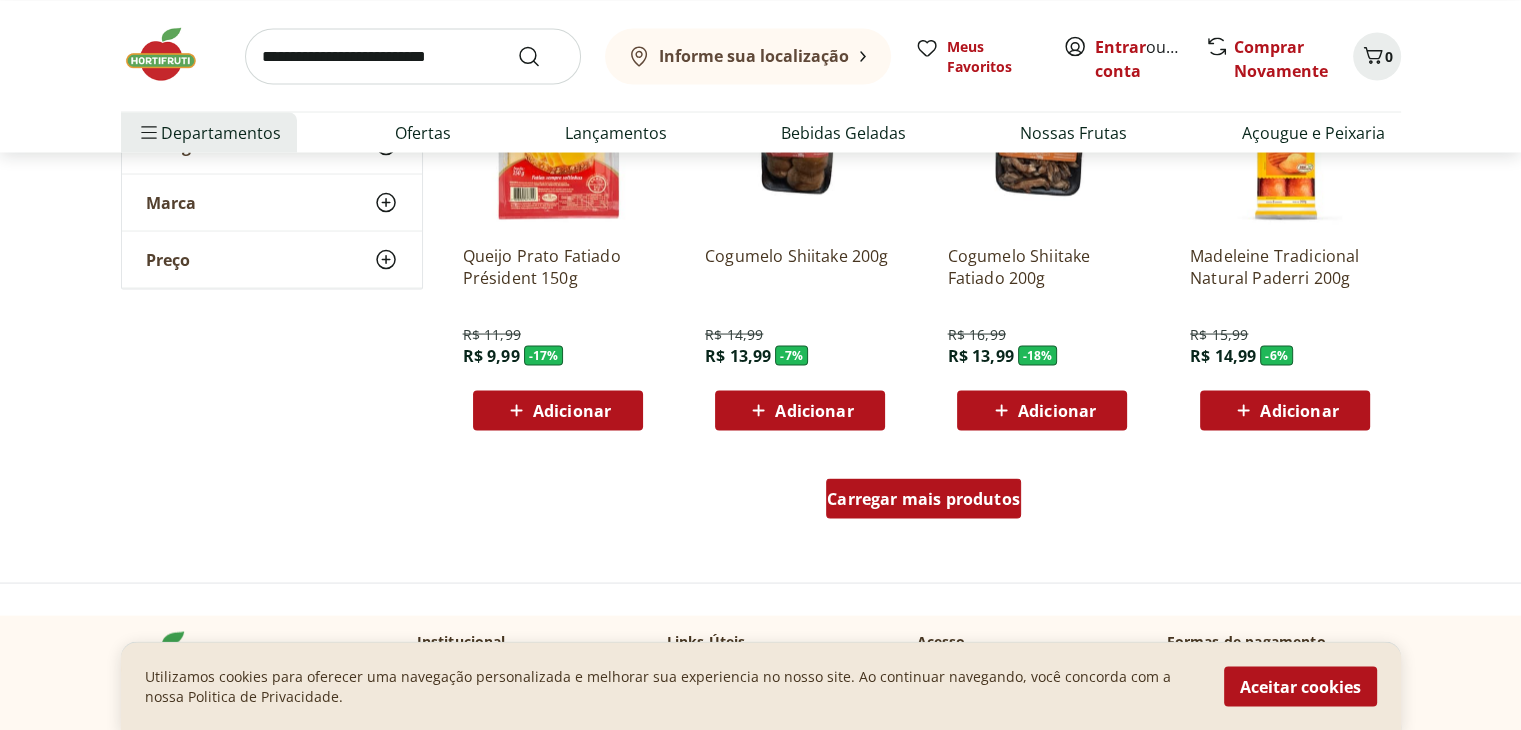 click on "Carregar mais produtos" at bounding box center [923, 498] 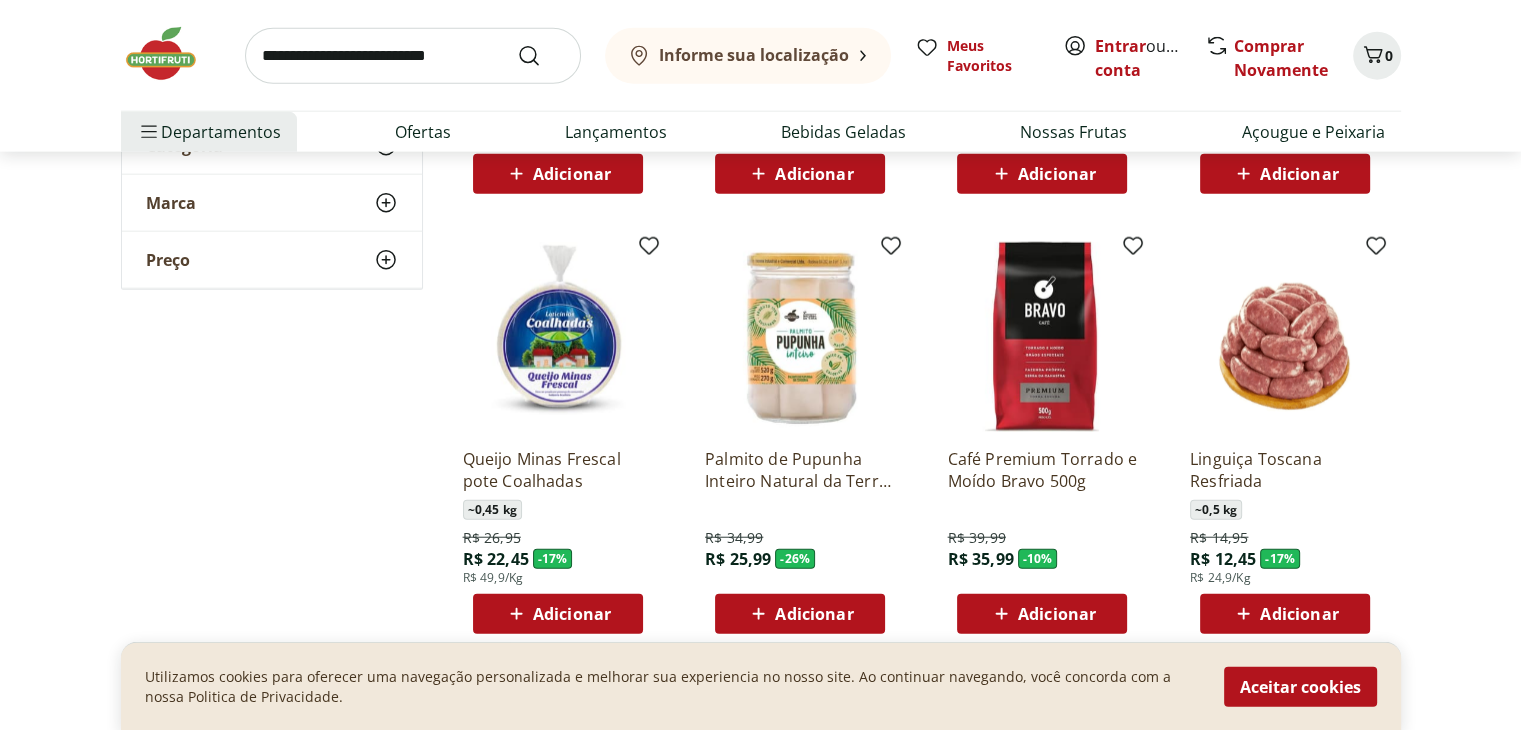 scroll, scrollTop: 5000, scrollLeft: 0, axis: vertical 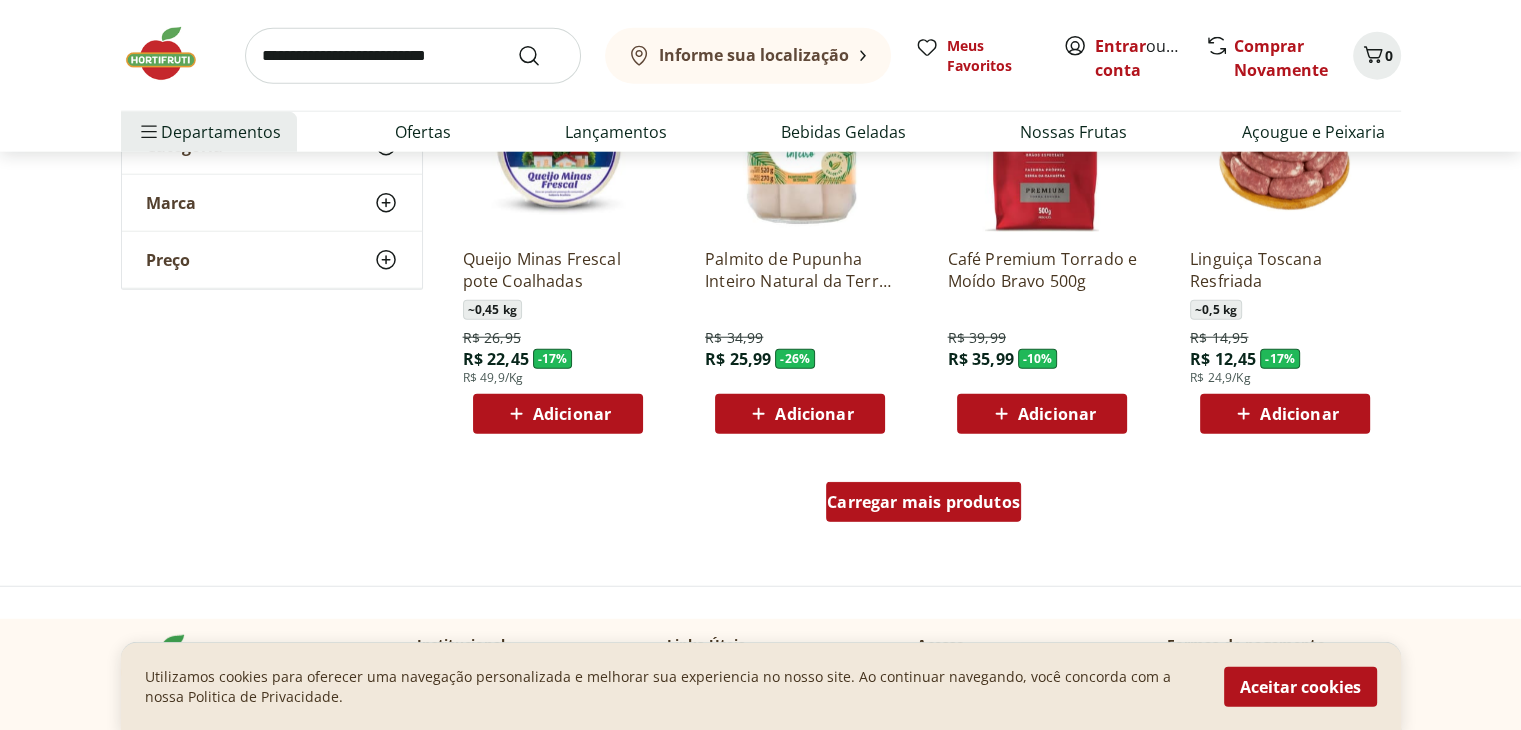 click on "Carregar mais produtos" at bounding box center [923, 502] 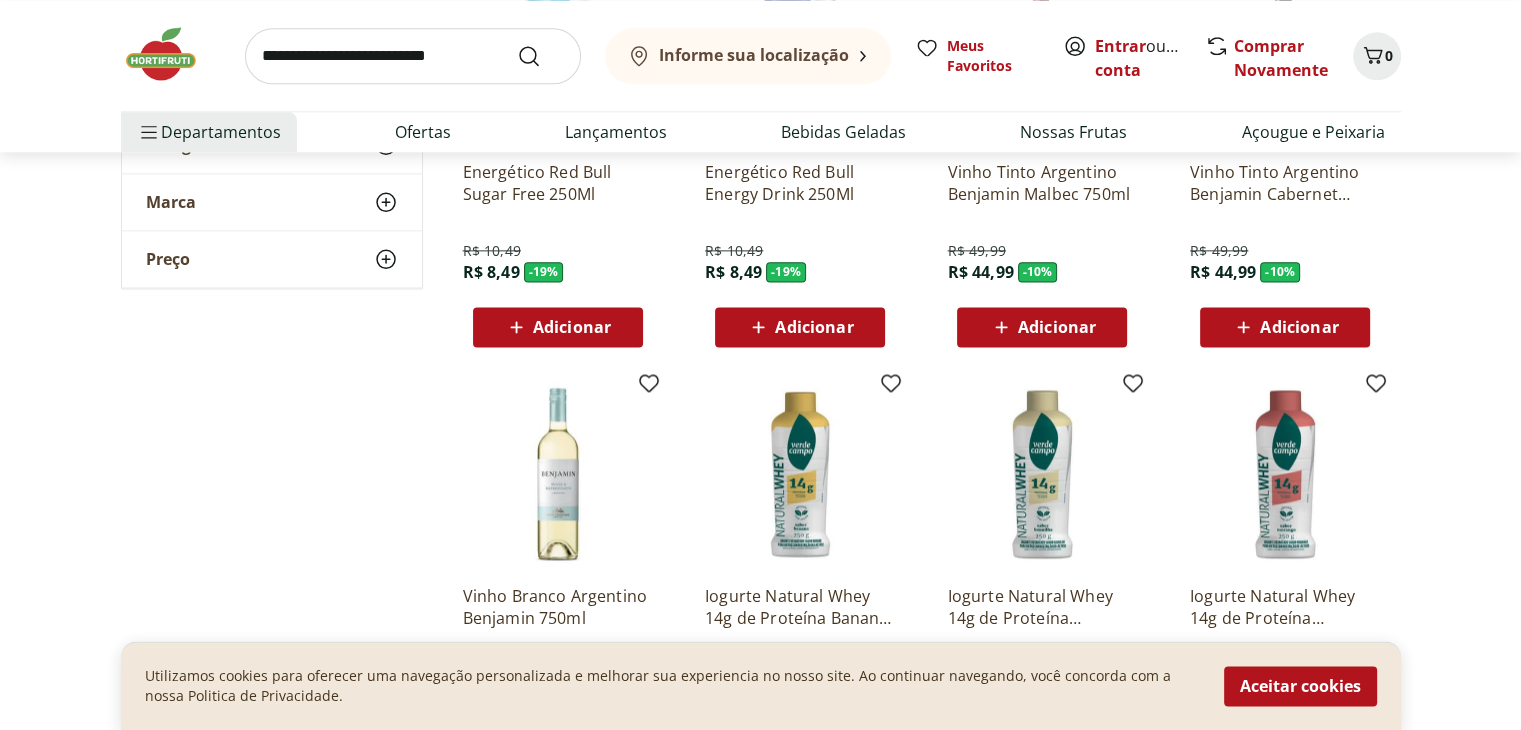 scroll, scrollTop: 2400, scrollLeft: 0, axis: vertical 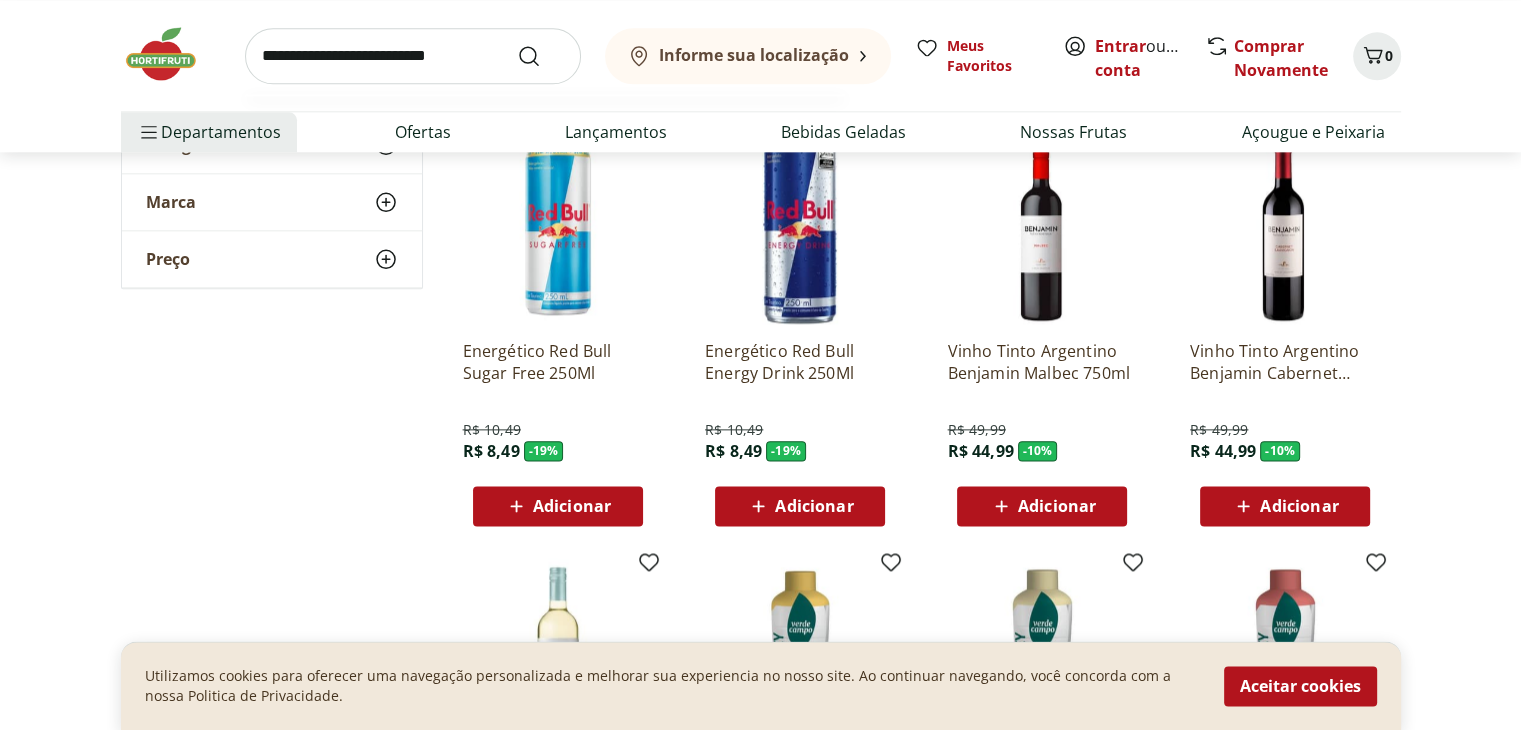 click at bounding box center [413, 56] 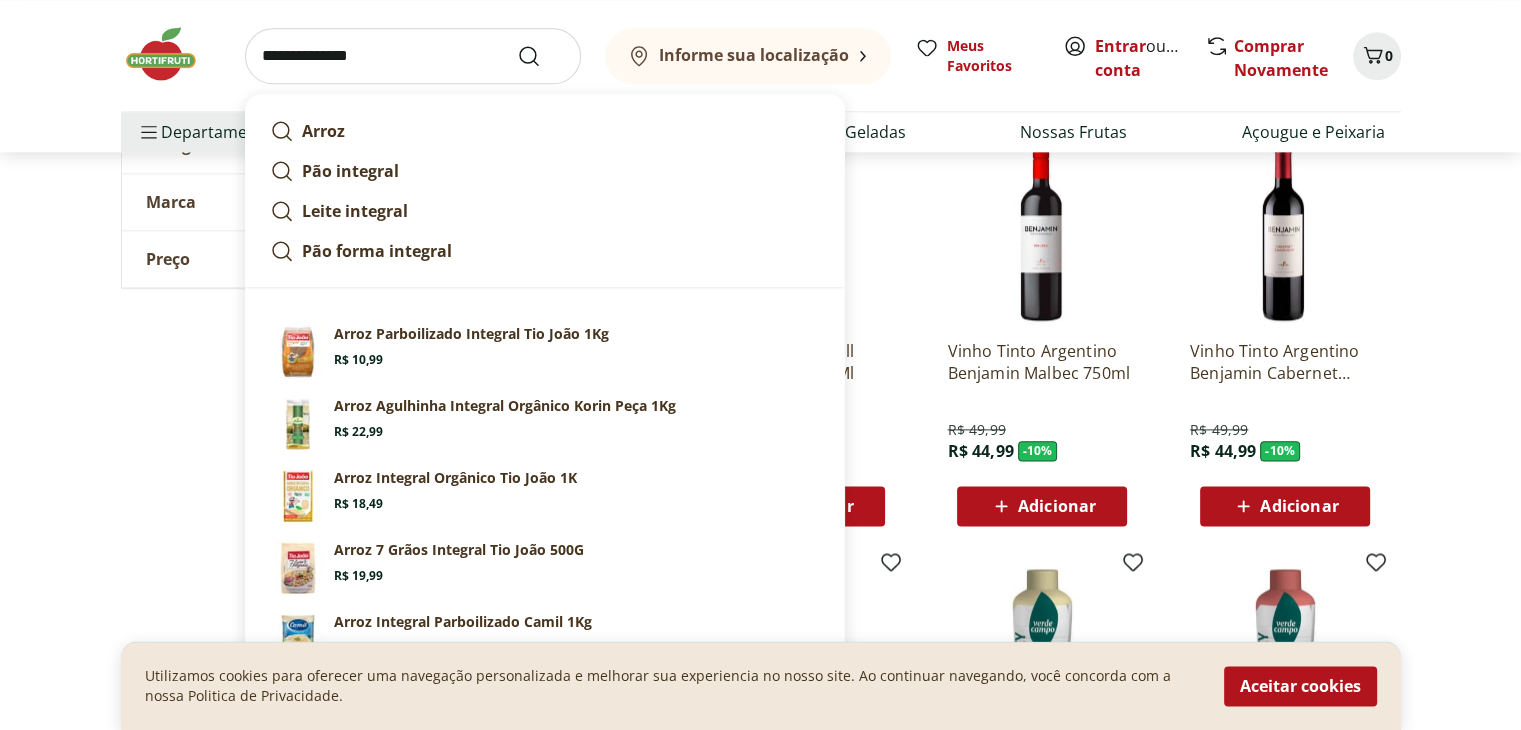 type on "**********" 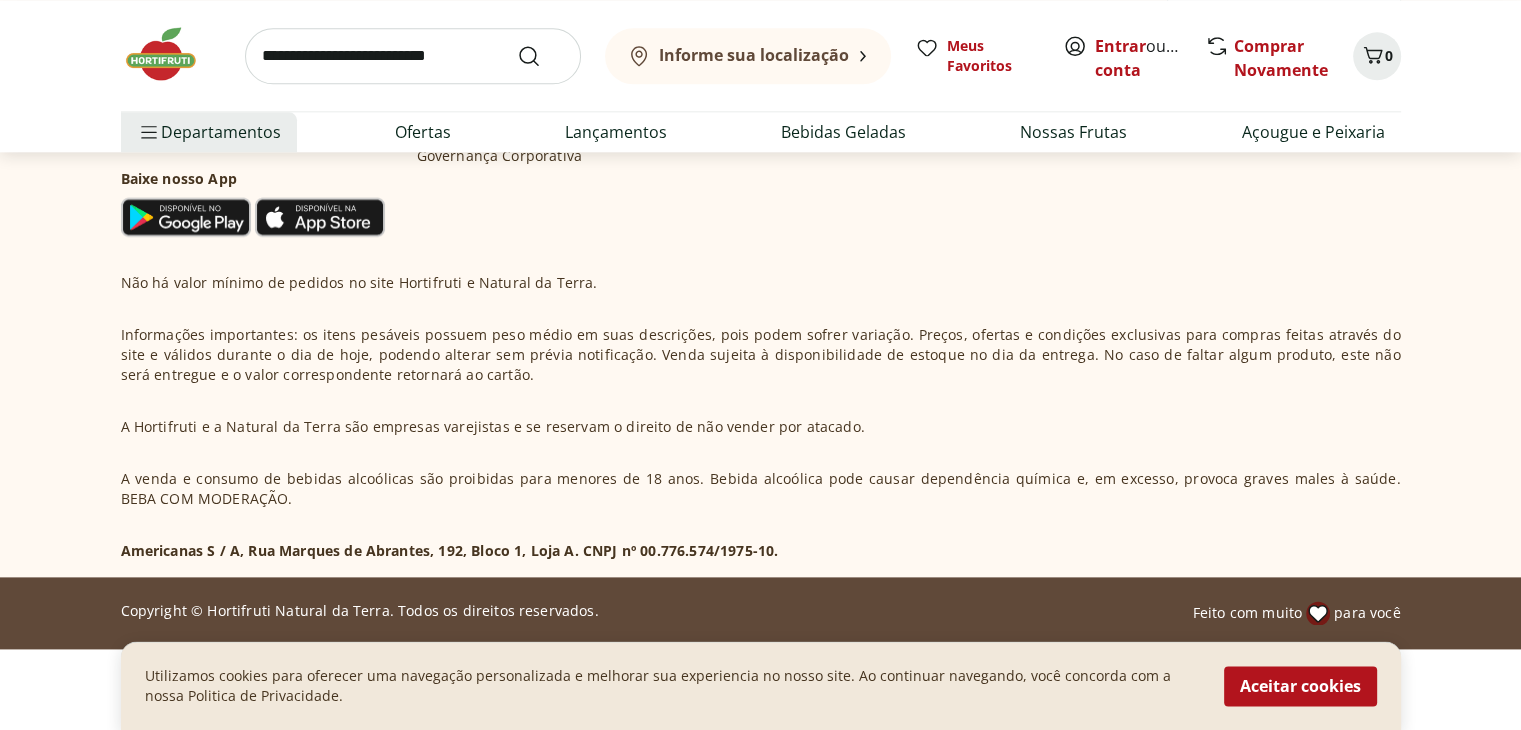 scroll, scrollTop: 0, scrollLeft: 0, axis: both 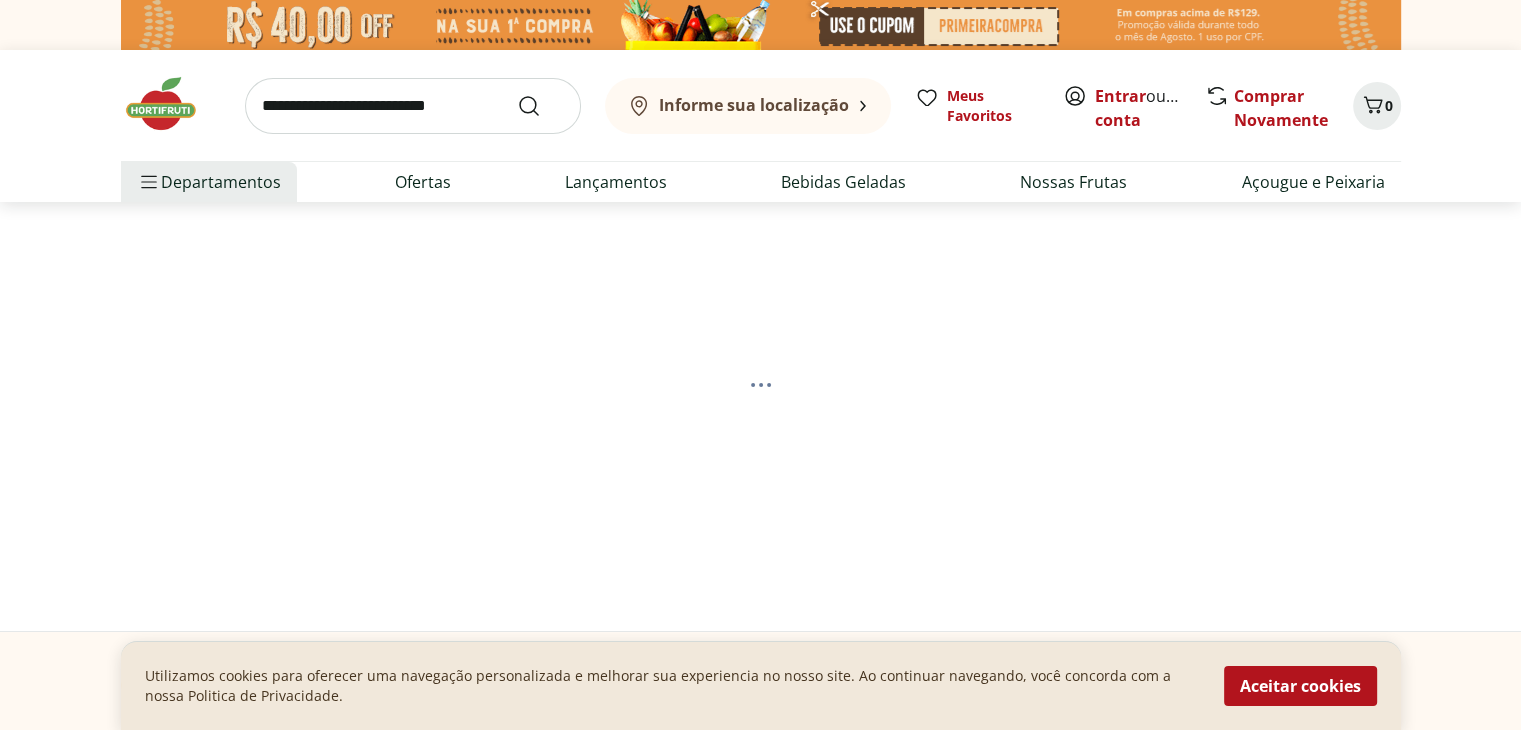 select on "**********" 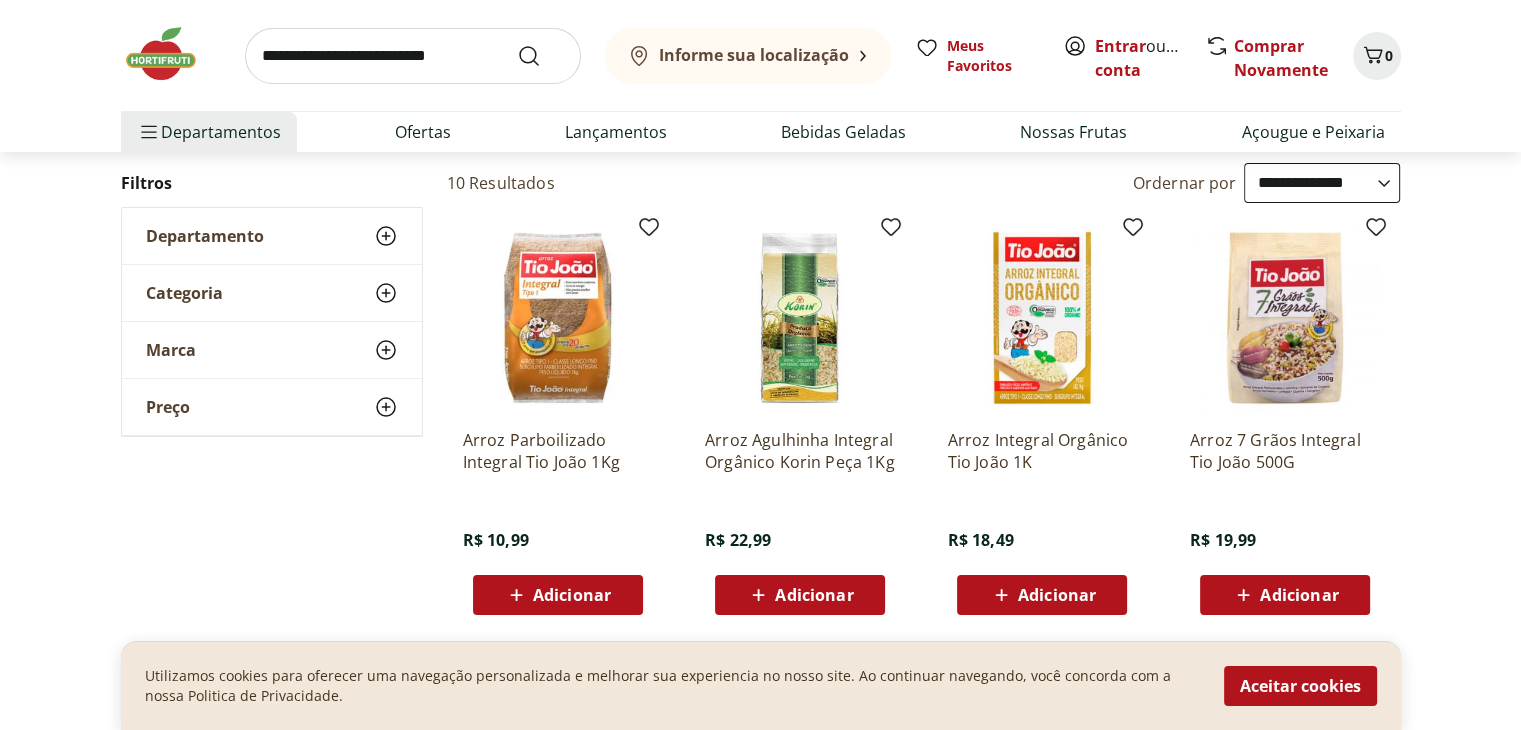 scroll, scrollTop: 0, scrollLeft: 0, axis: both 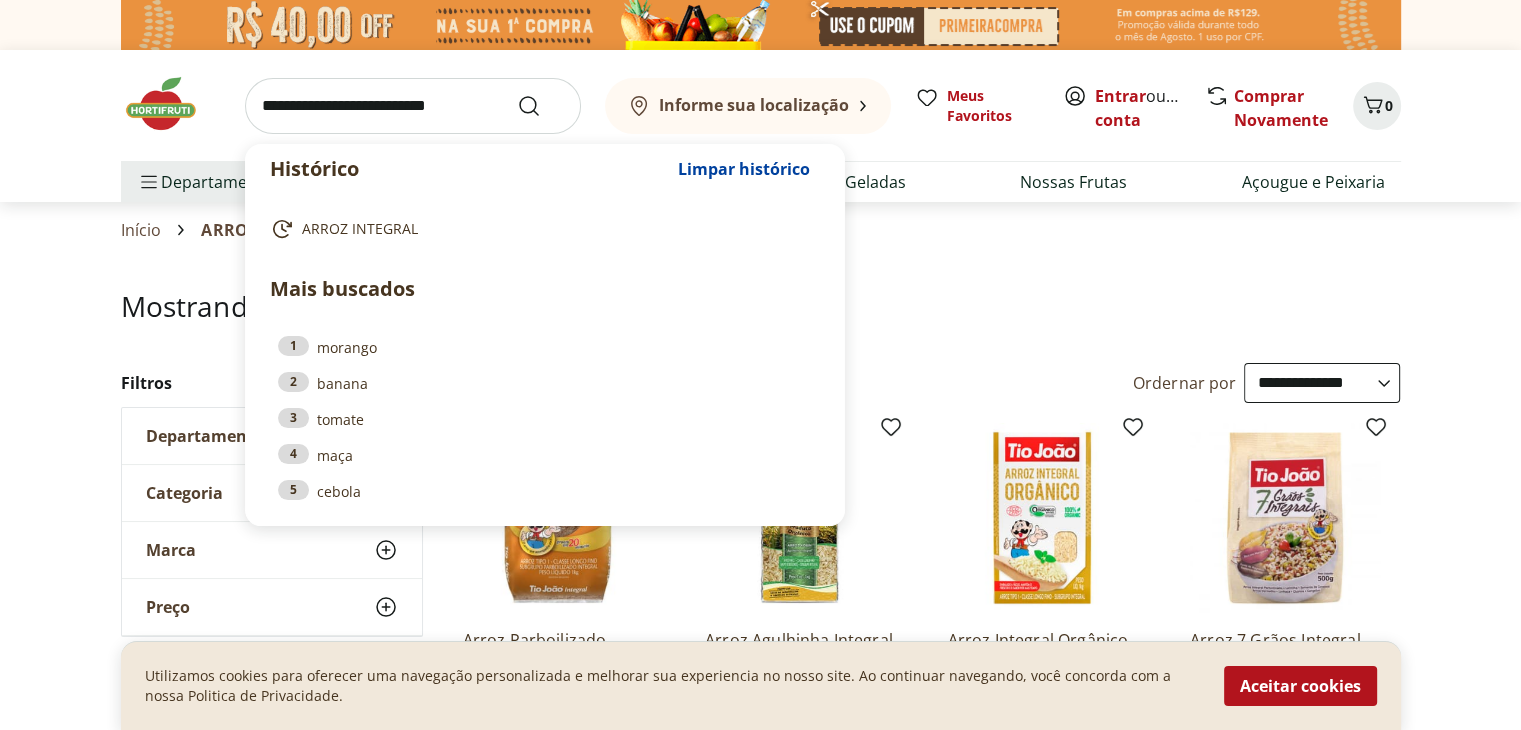 click at bounding box center (413, 106) 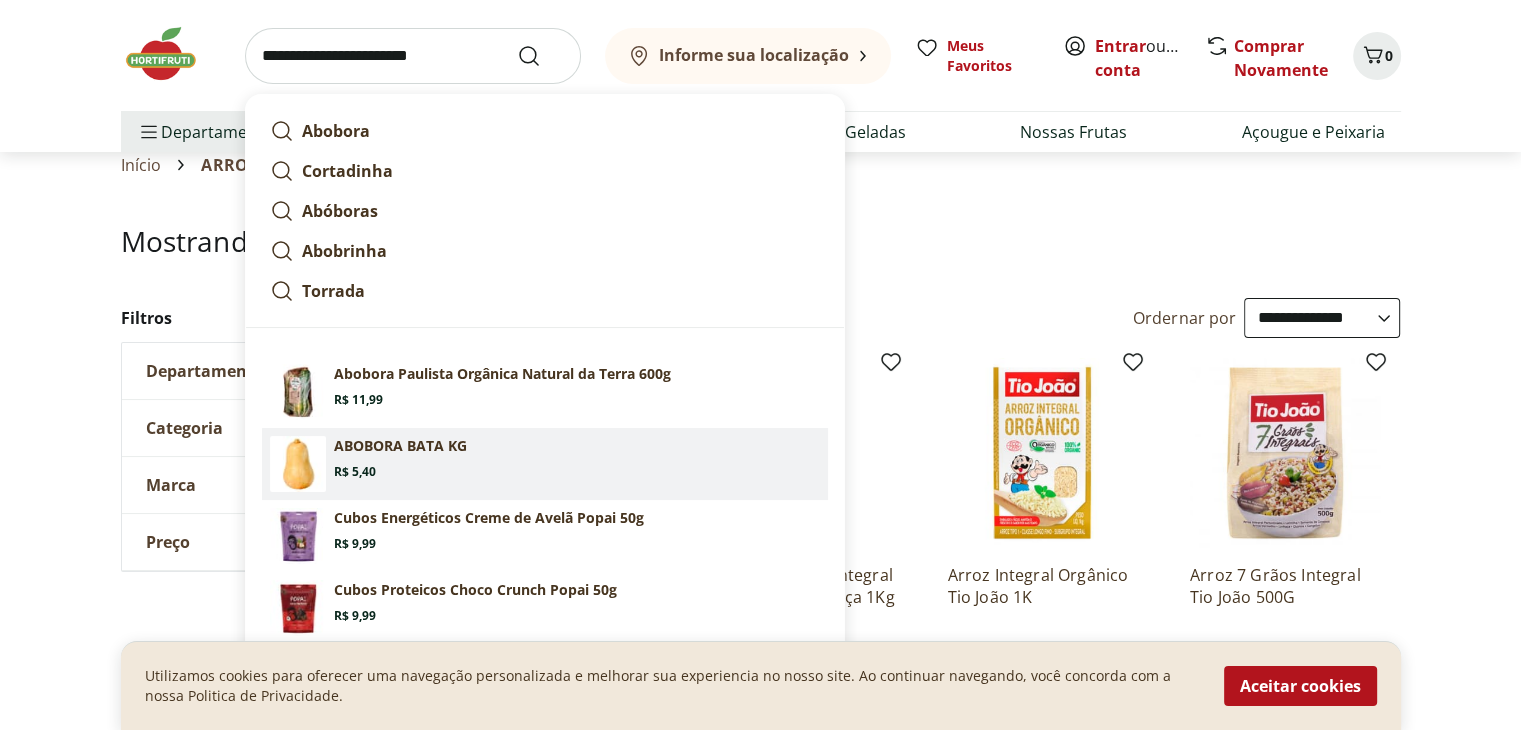 scroll, scrollTop: 100, scrollLeft: 0, axis: vertical 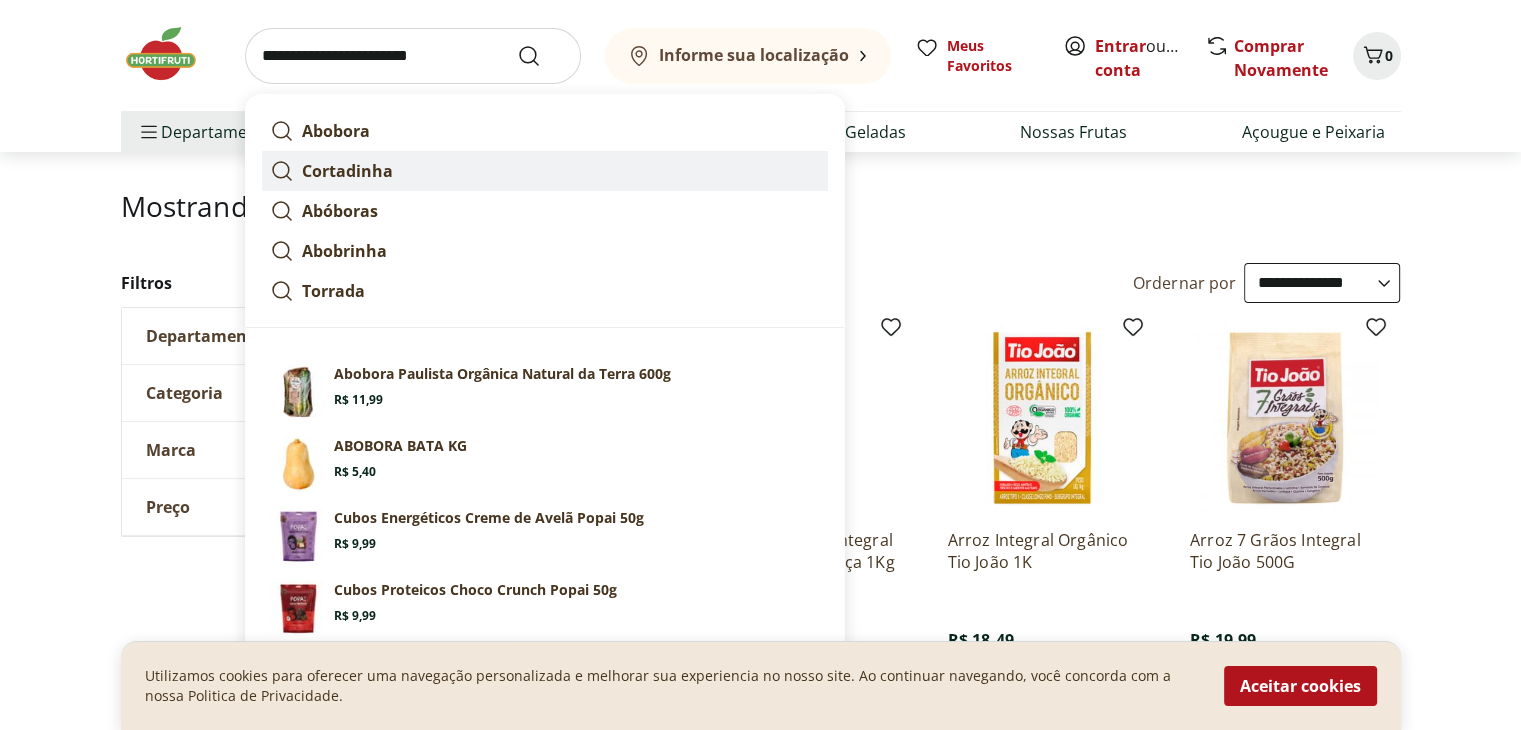 click on "Cortadinha" at bounding box center (347, 171) 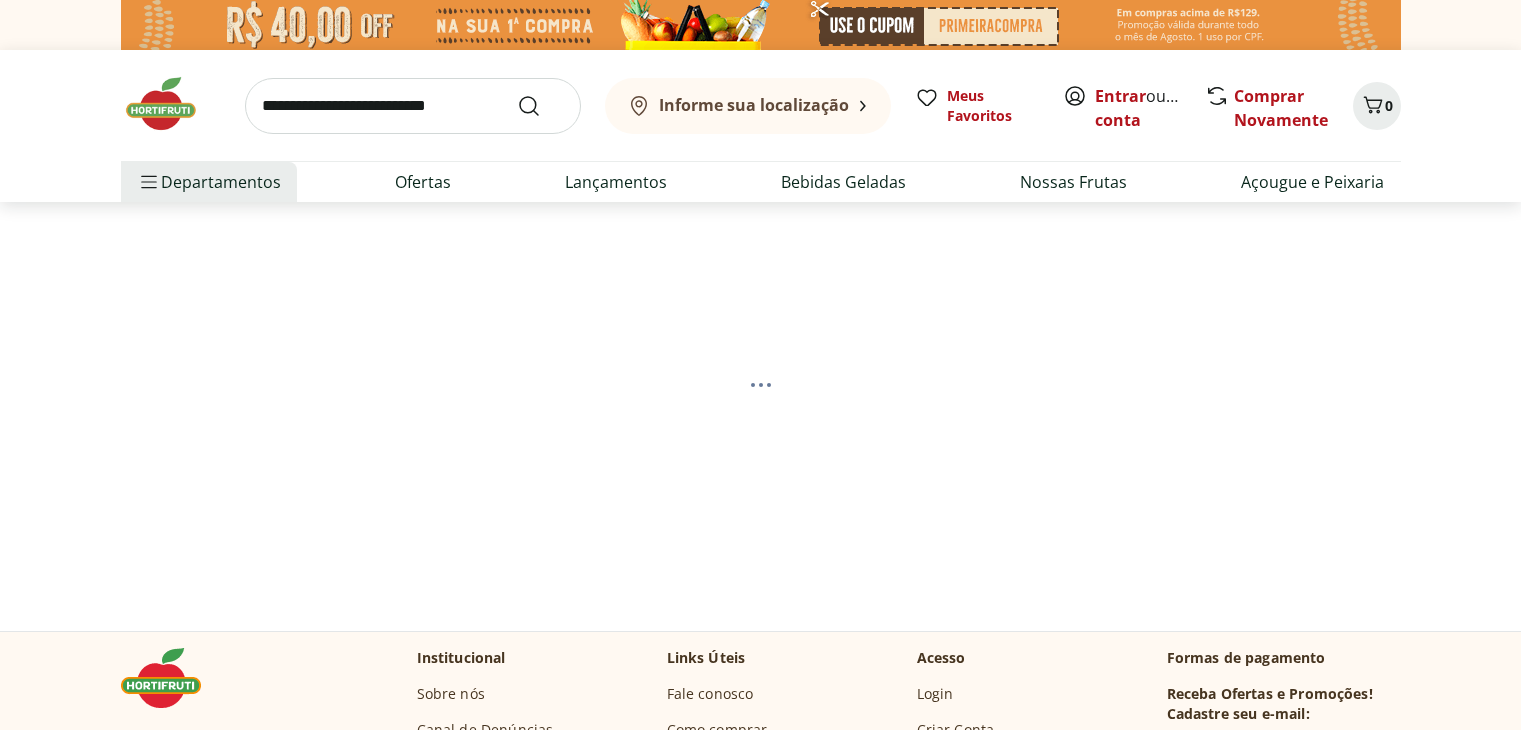 scroll, scrollTop: 0, scrollLeft: 0, axis: both 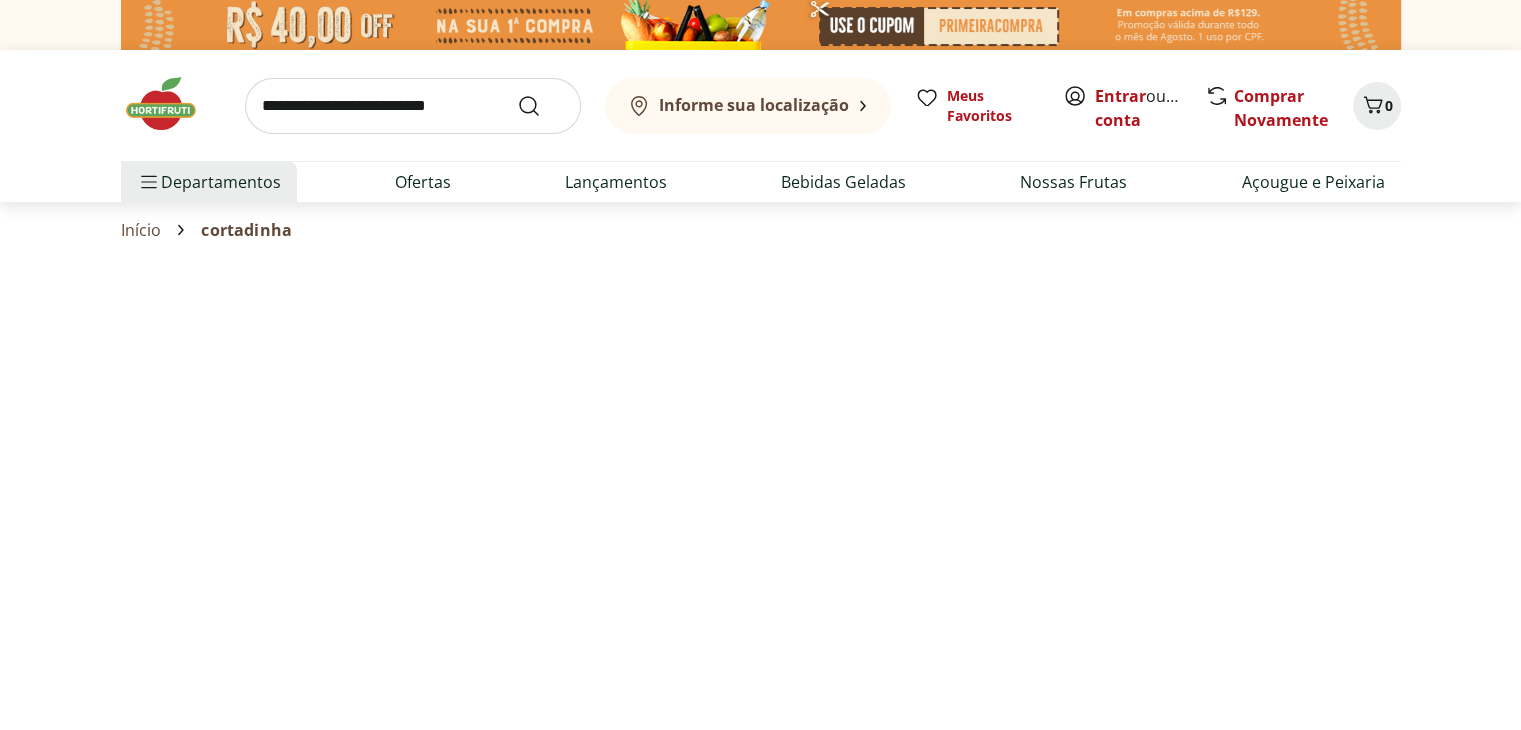 select on "**********" 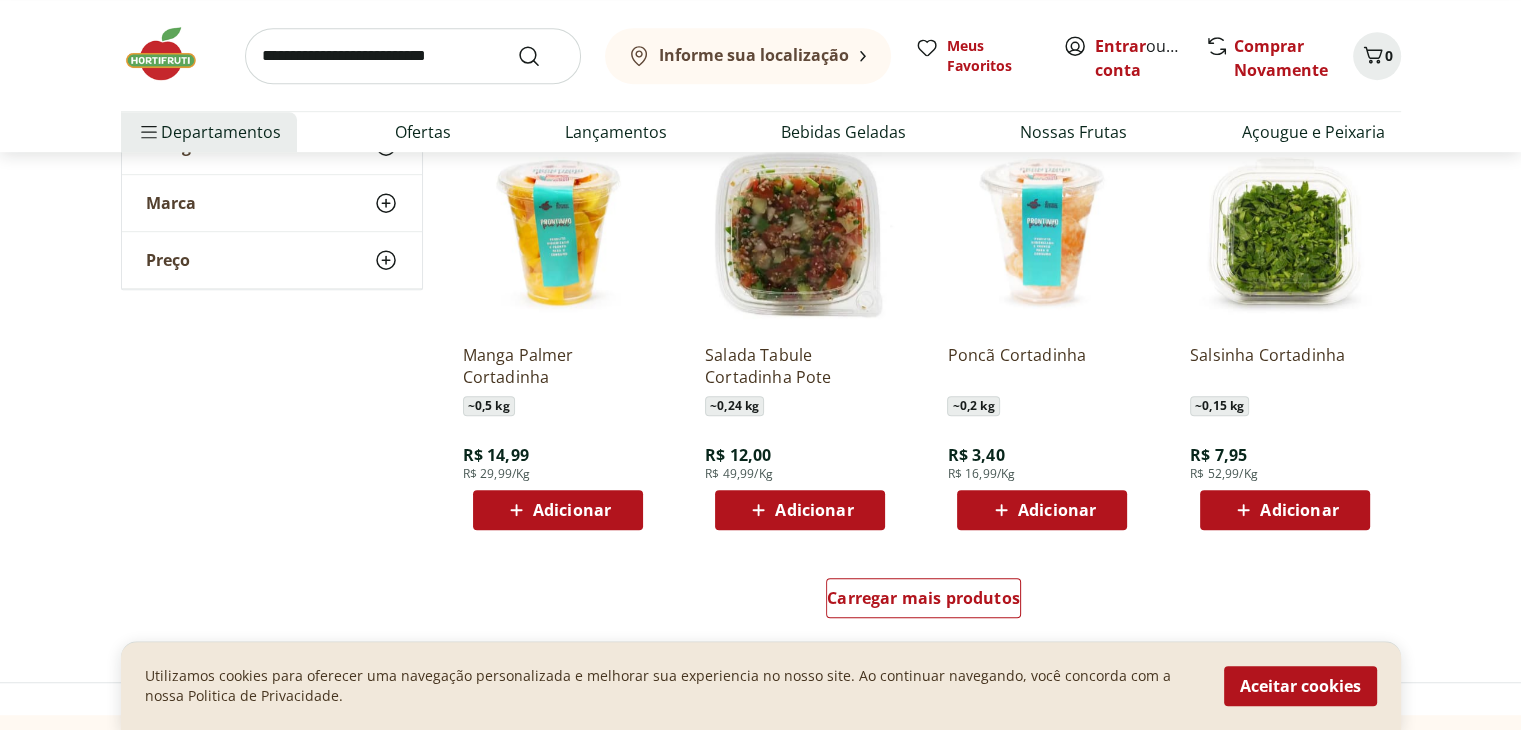 scroll, scrollTop: 1200, scrollLeft: 0, axis: vertical 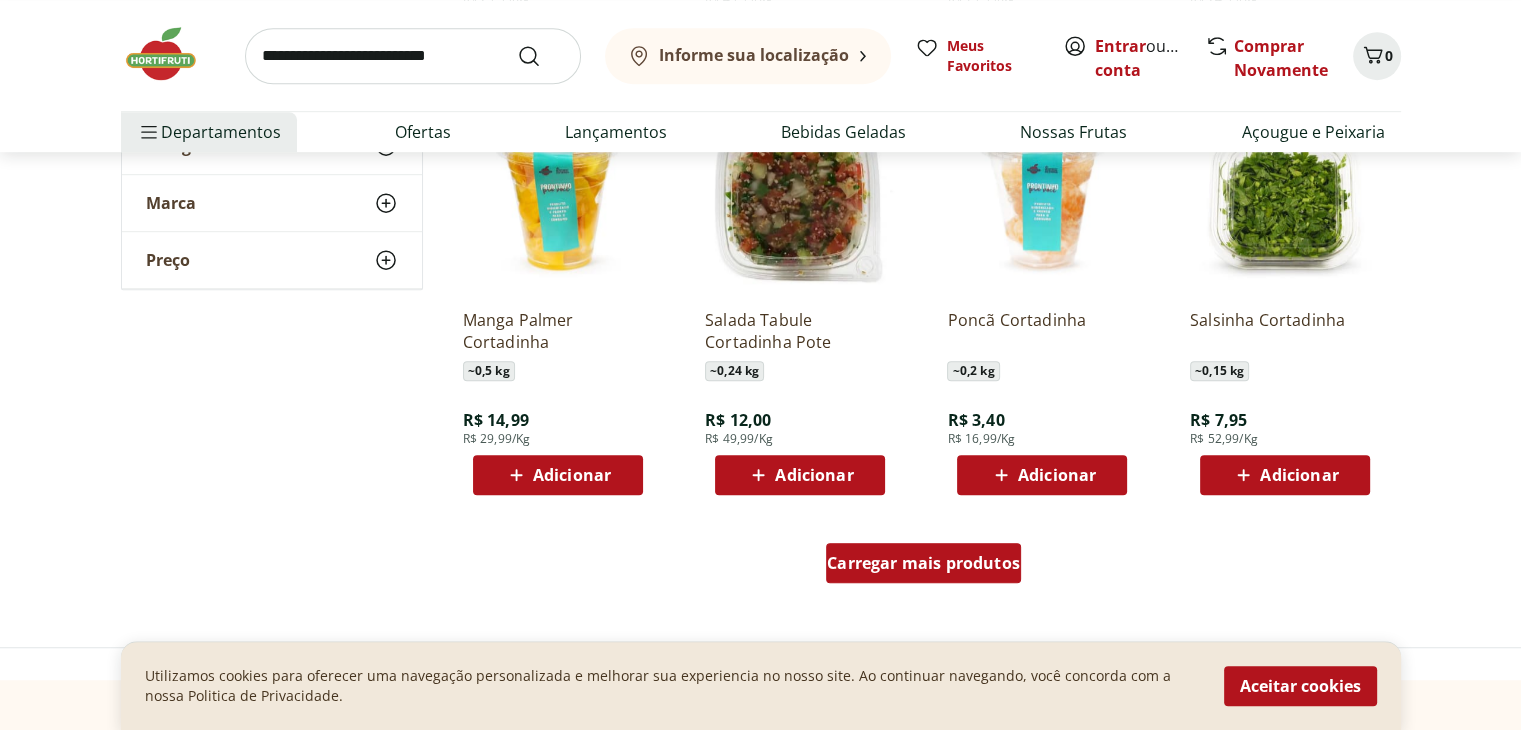 click on "Carregar mais produtos" at bounding box center (923, 563) 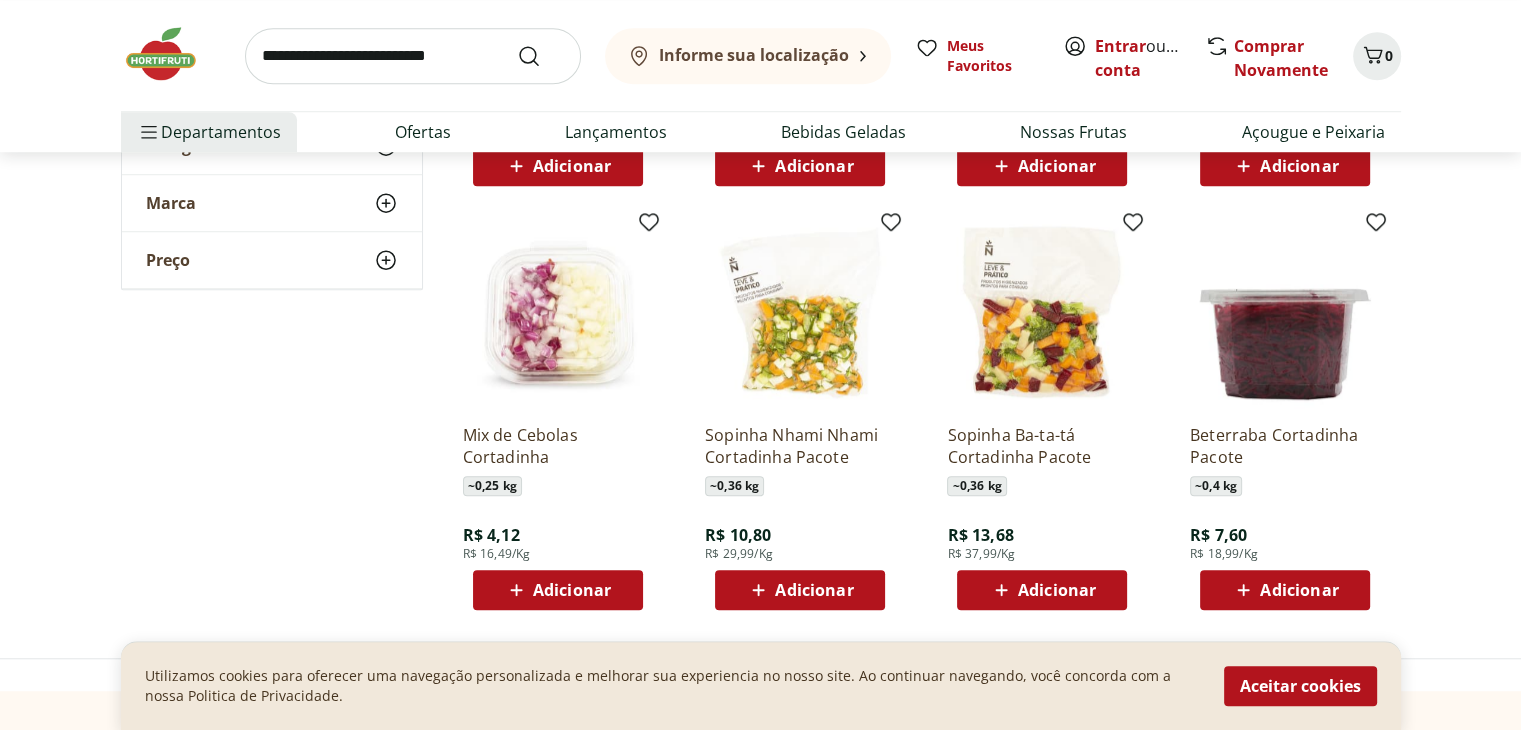 scroll, scrollTop: 1500, scrollLeft: 0, axis: vertical 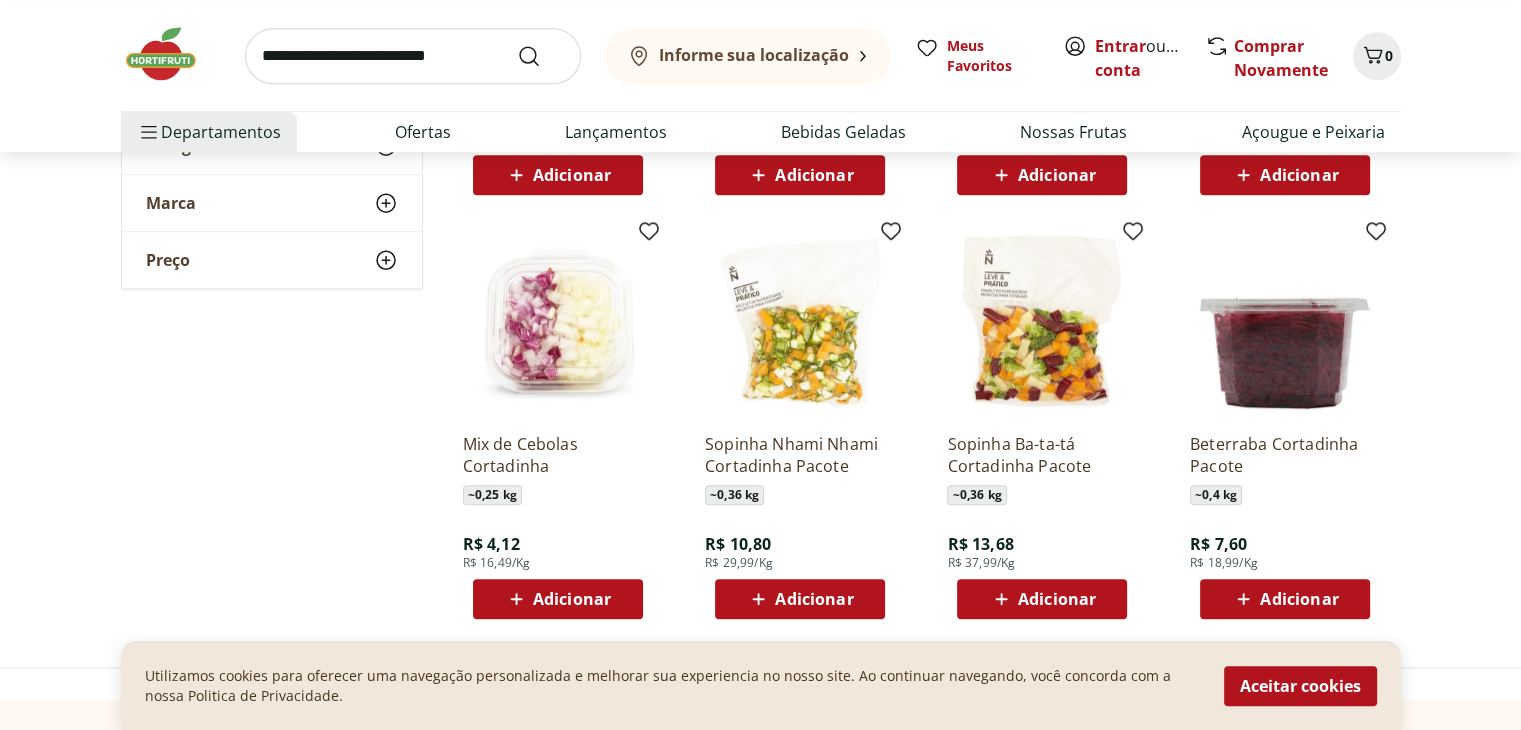 click at bounding box center (800, 322) 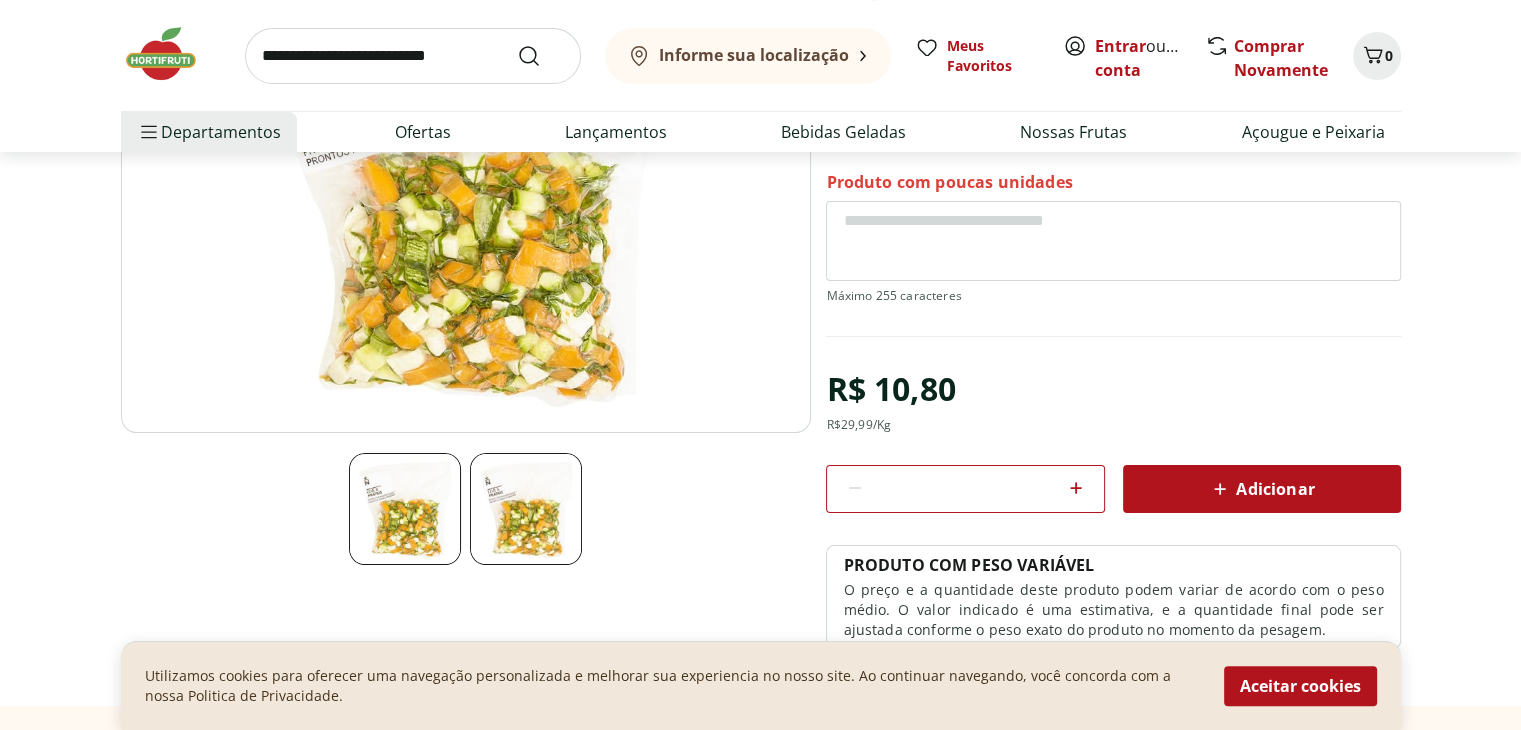 scroll, scrollTop: 100, scrollLeft: 0, axis: vertical 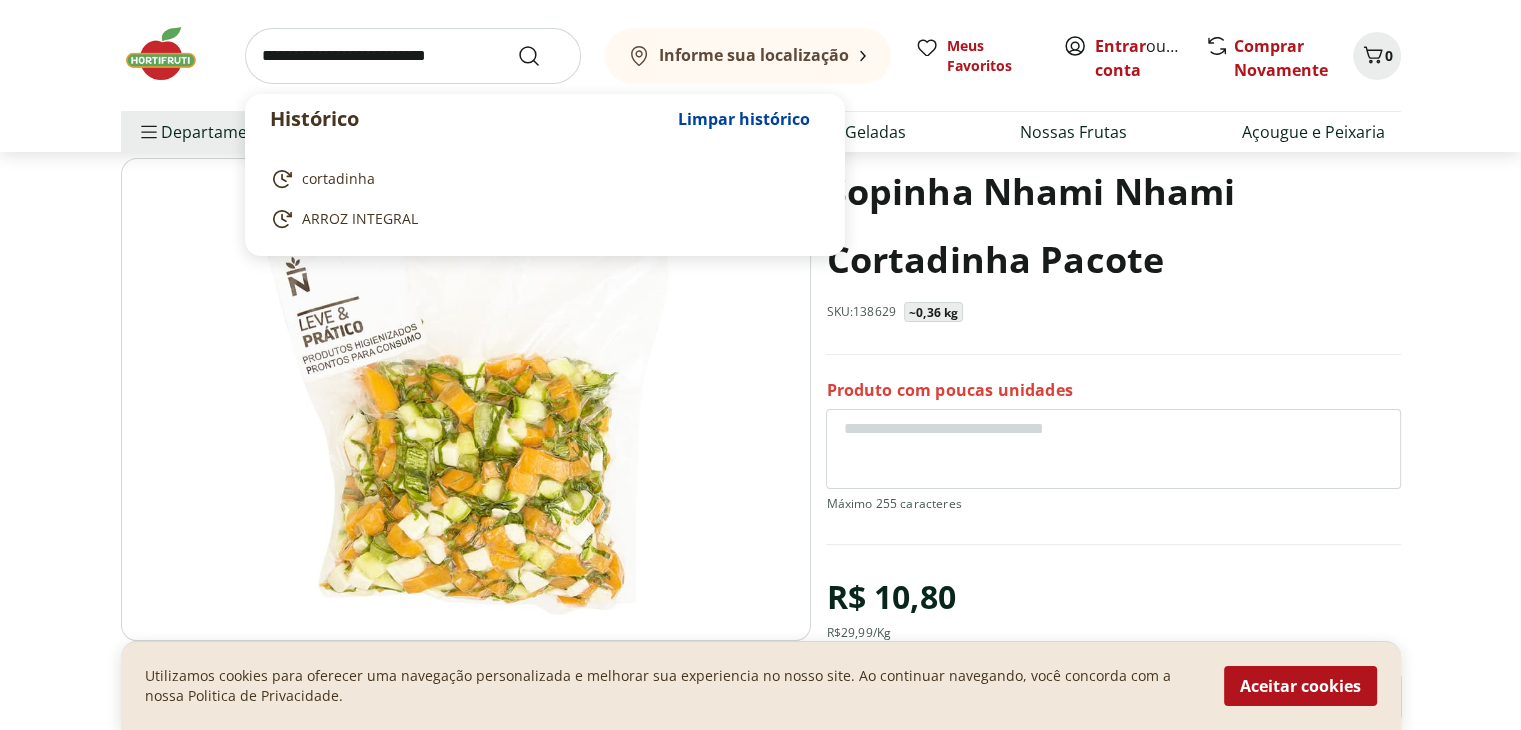 click at bounding box center (413, 56) 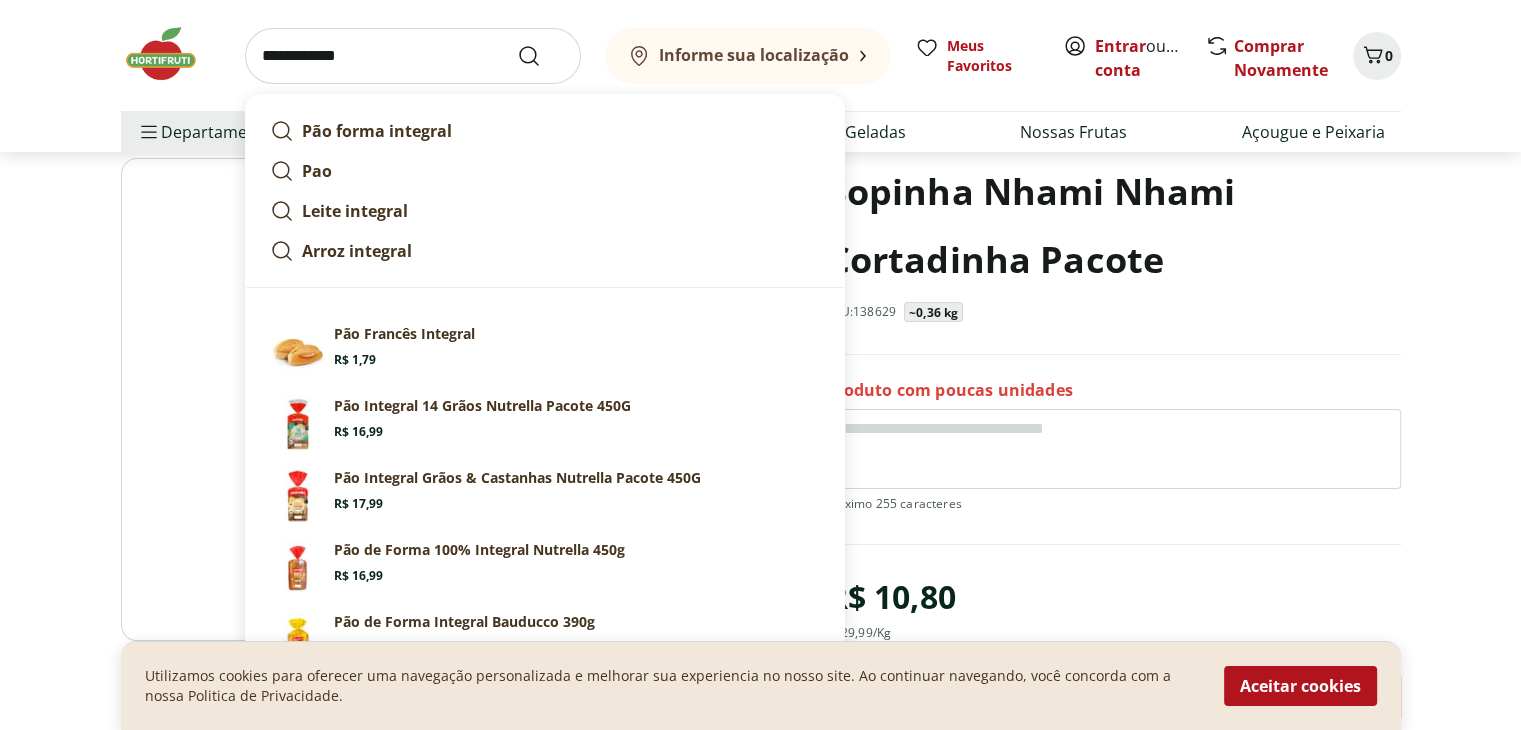 click on "Pão forma integral" at bounding box center [377, 131] 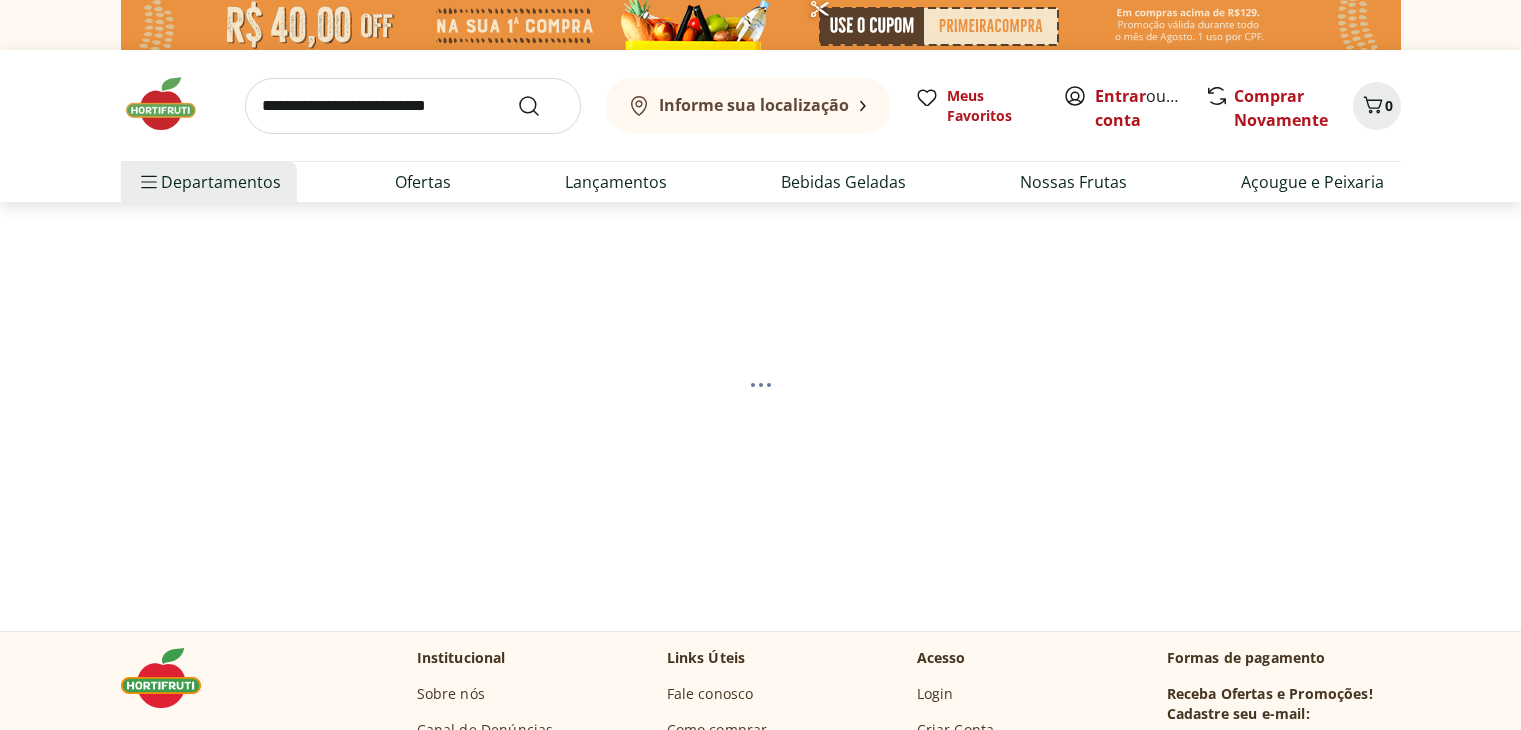 scroll, scrollTop: 0, scrollLeft: 0, axis: both 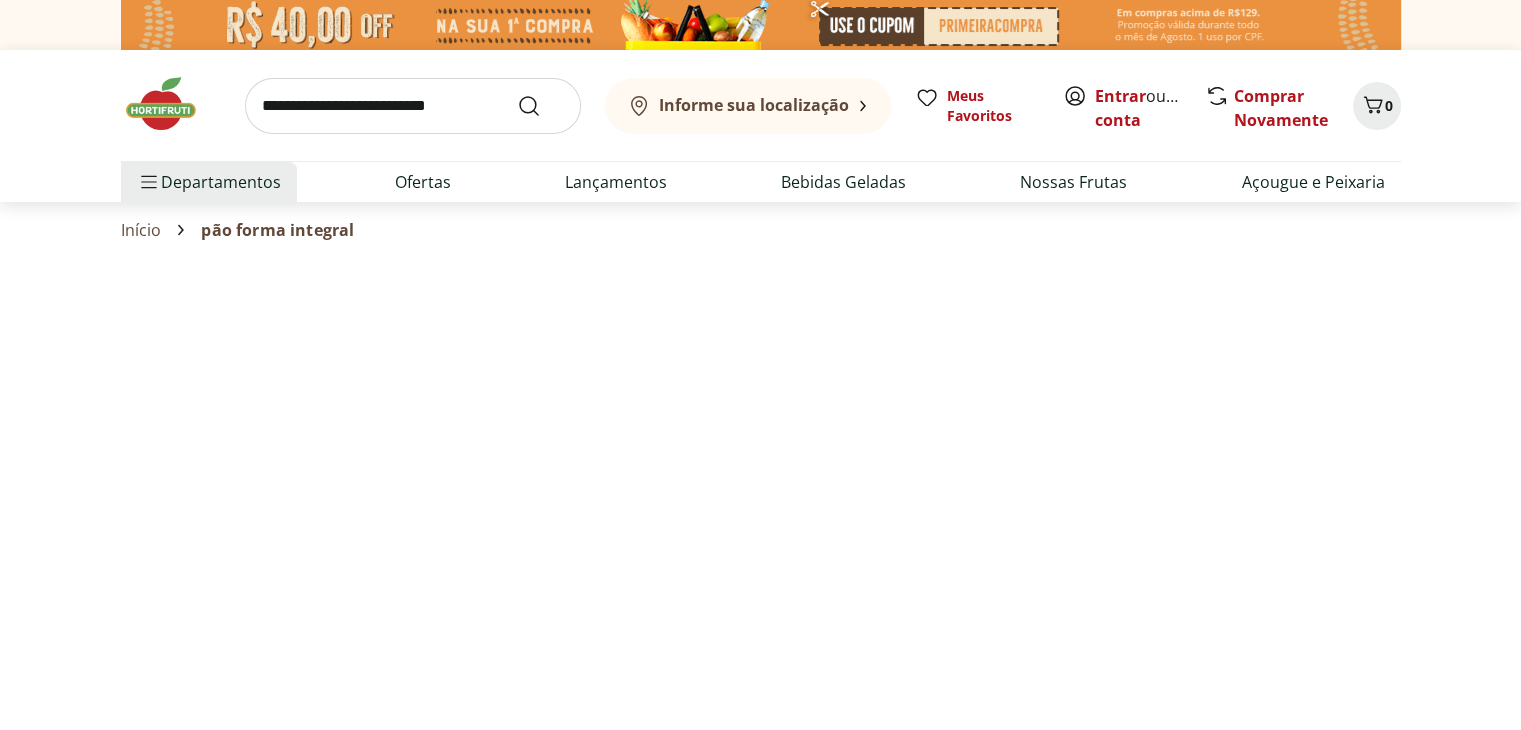 select on "**********" 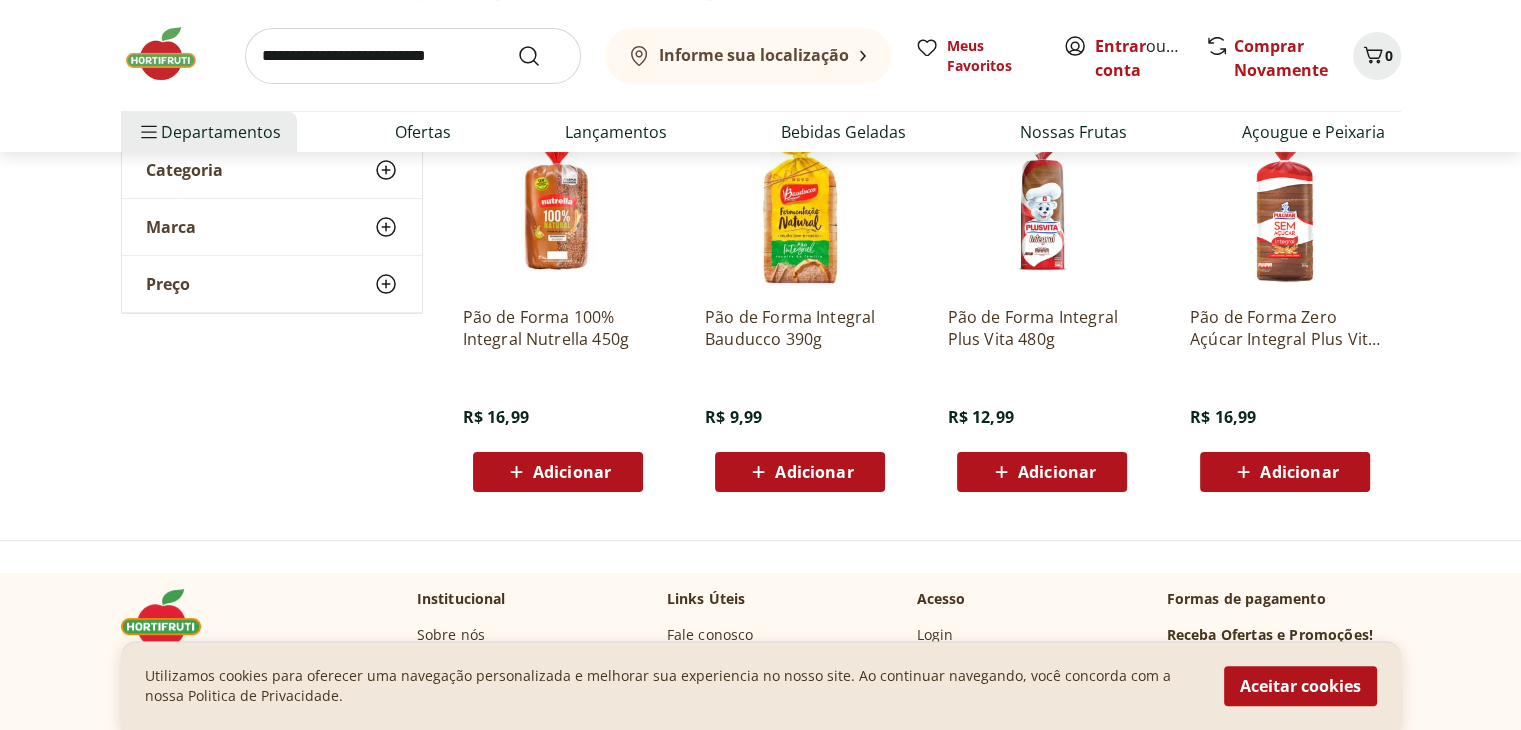 scroll, scrollTop: 300, scrollLeft: 0, axis: vertical 